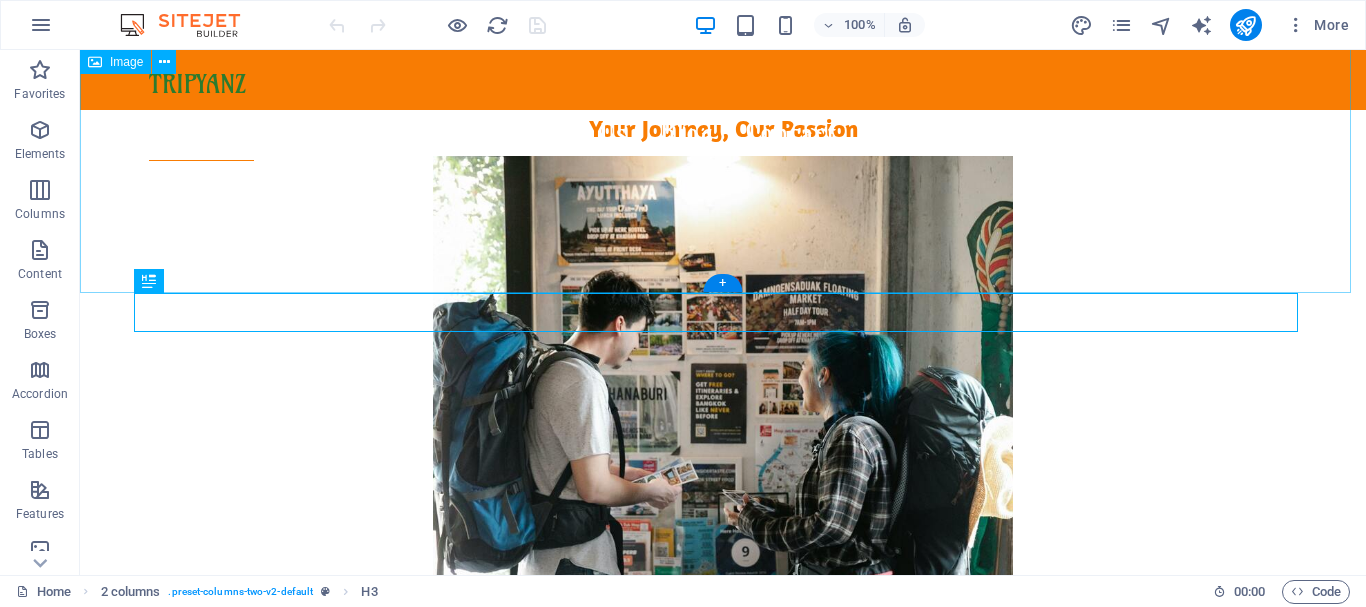 scroll, scrollTop: 553, scrollLeft: 0, axis: vertical 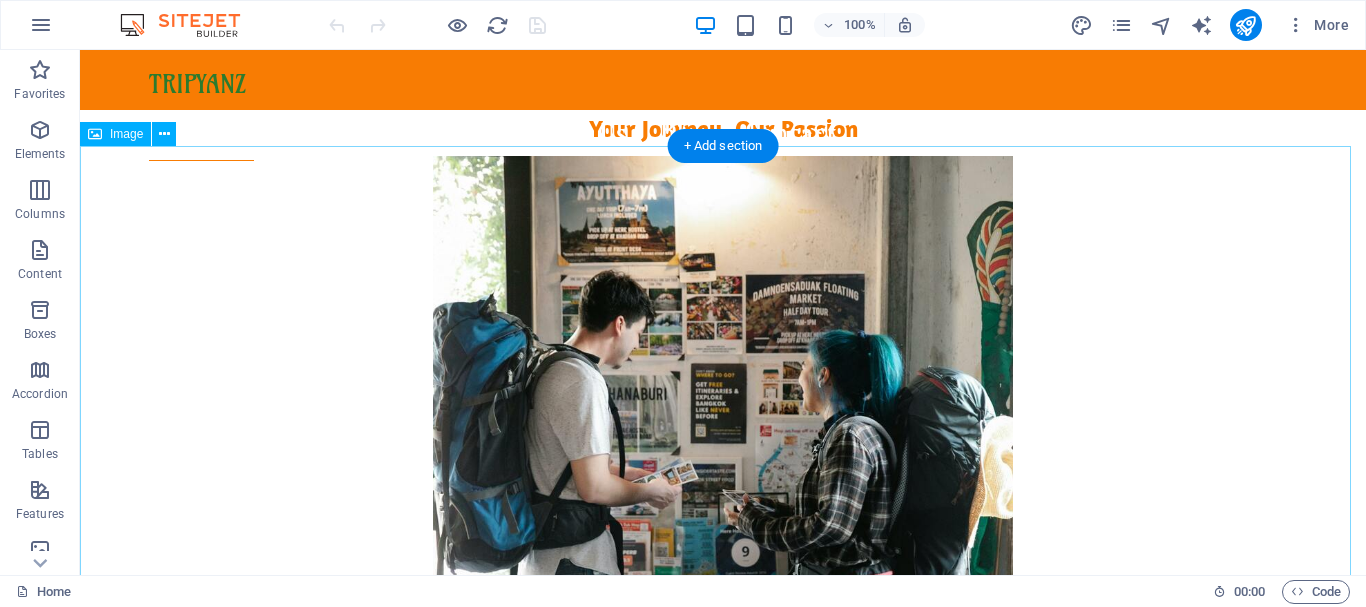 click at bounding box center (723, 496) 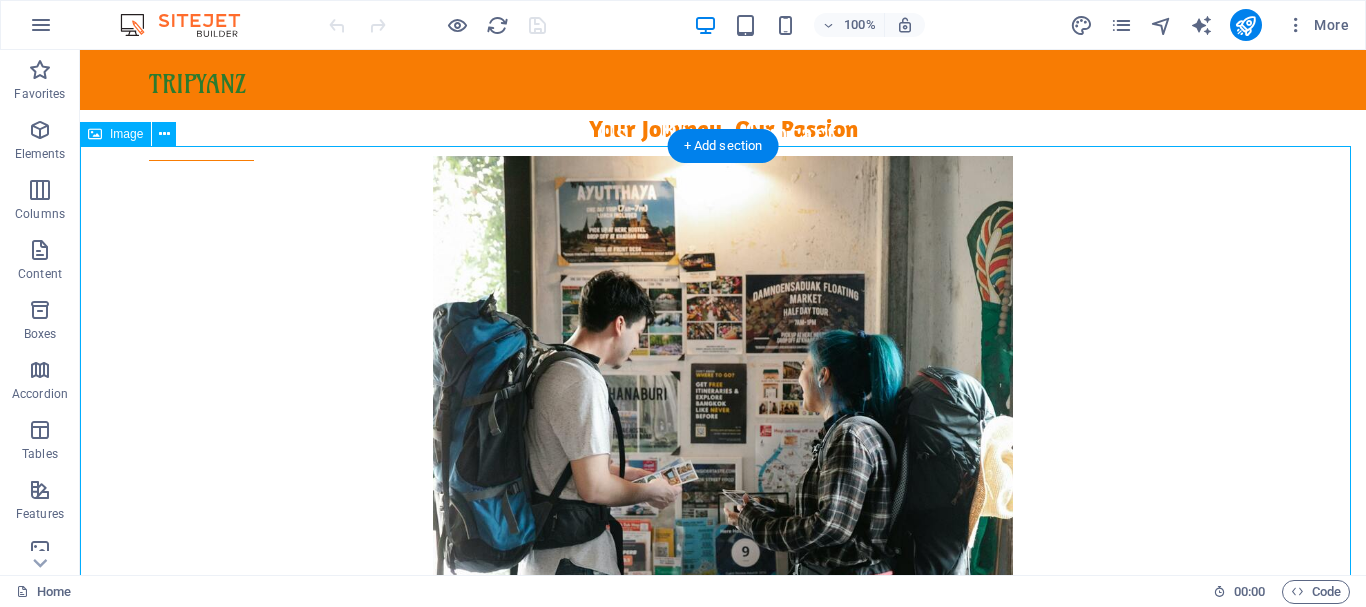 click at bounding box center (723, 496) 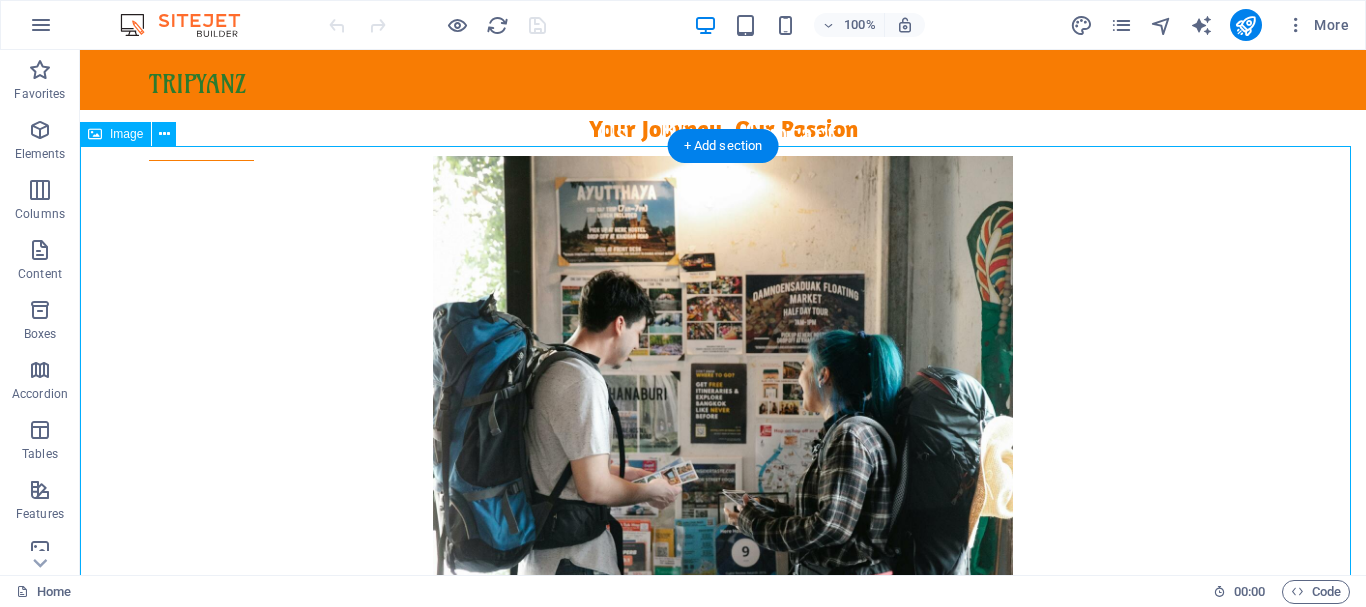 select on "px" 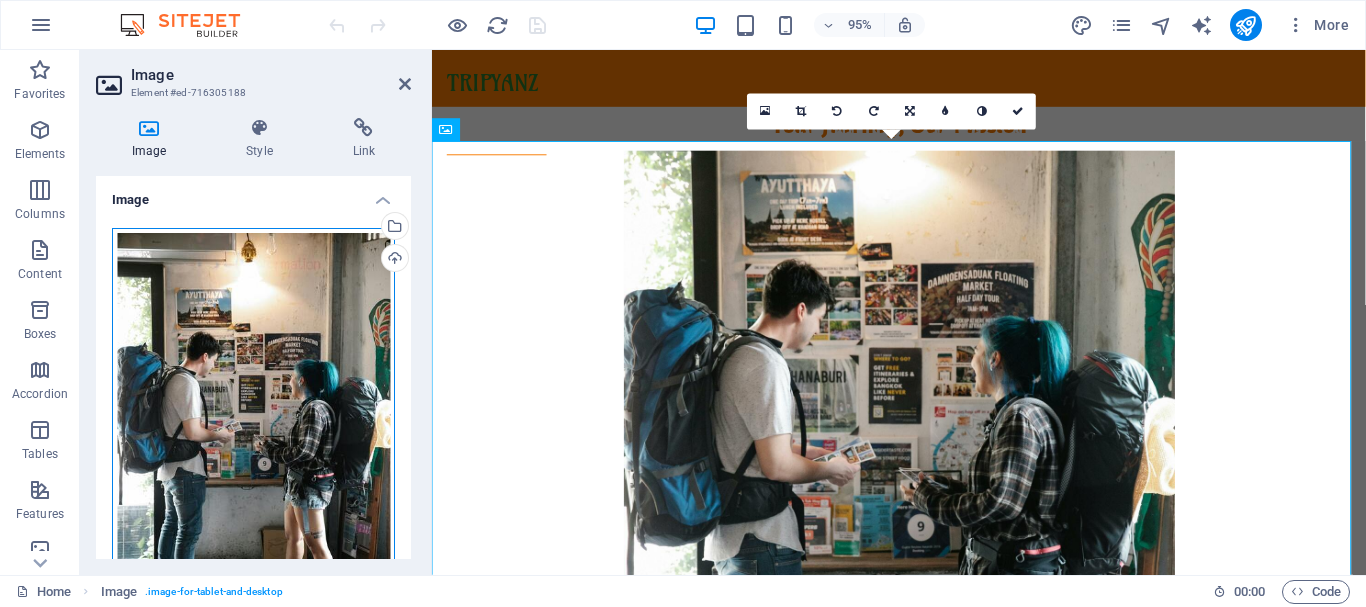 click on "Drag files here, click to choose files or select files from Files or our free stock photos & videos" at bounding box center [253, 438] 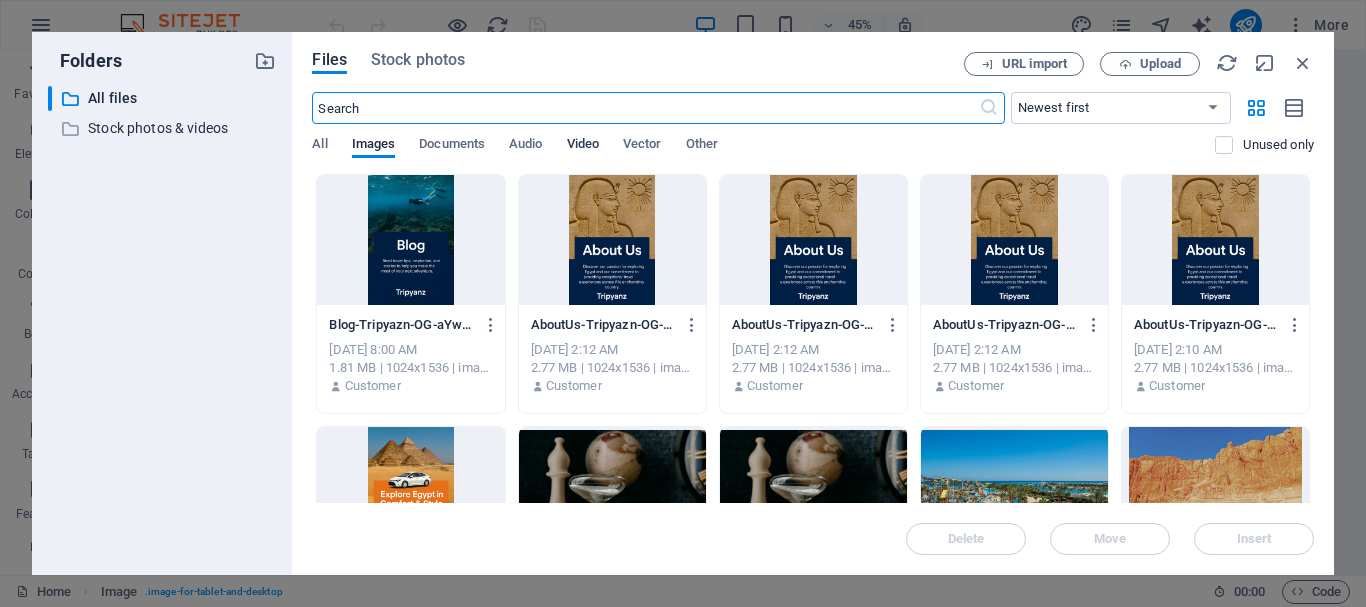 click on "Video" at bounding box center [583, 146] 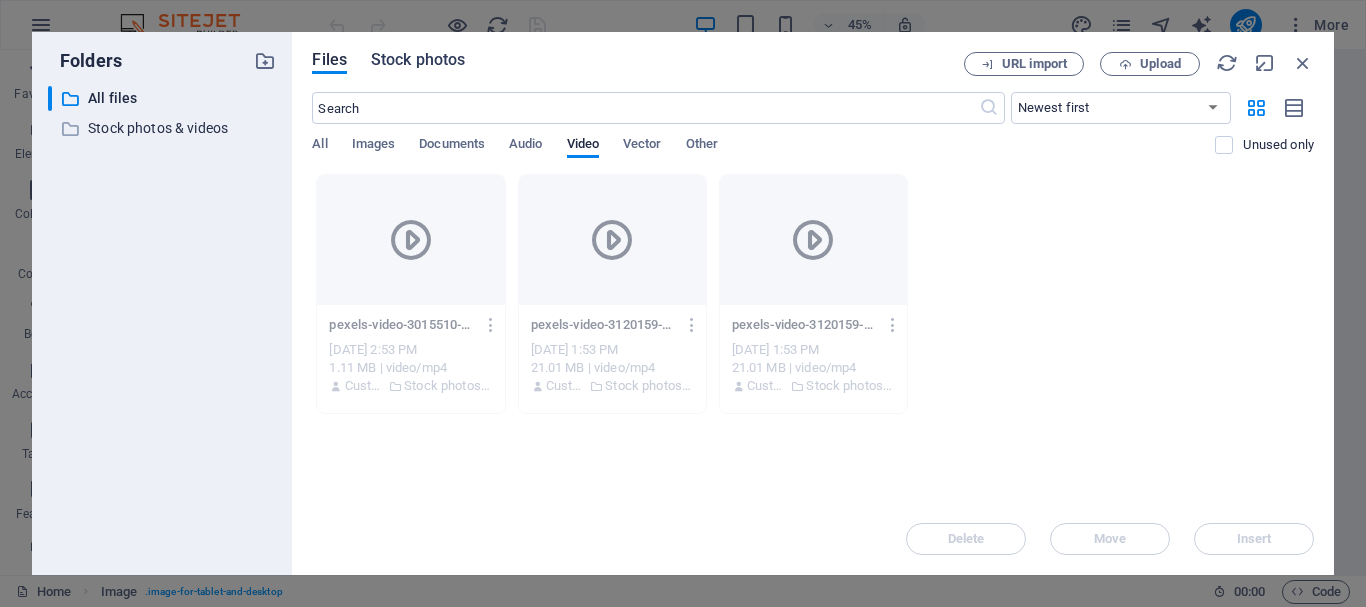 click on "Stock photos" at bounding box center [418, 60] 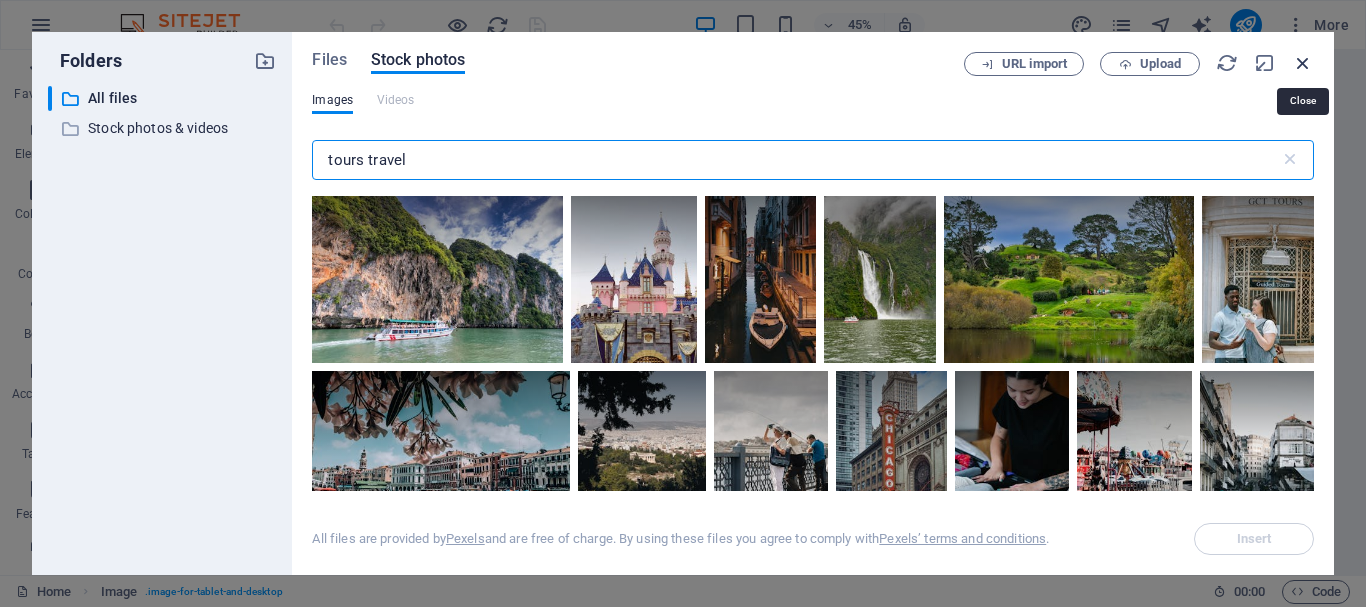 type on "tours travel" 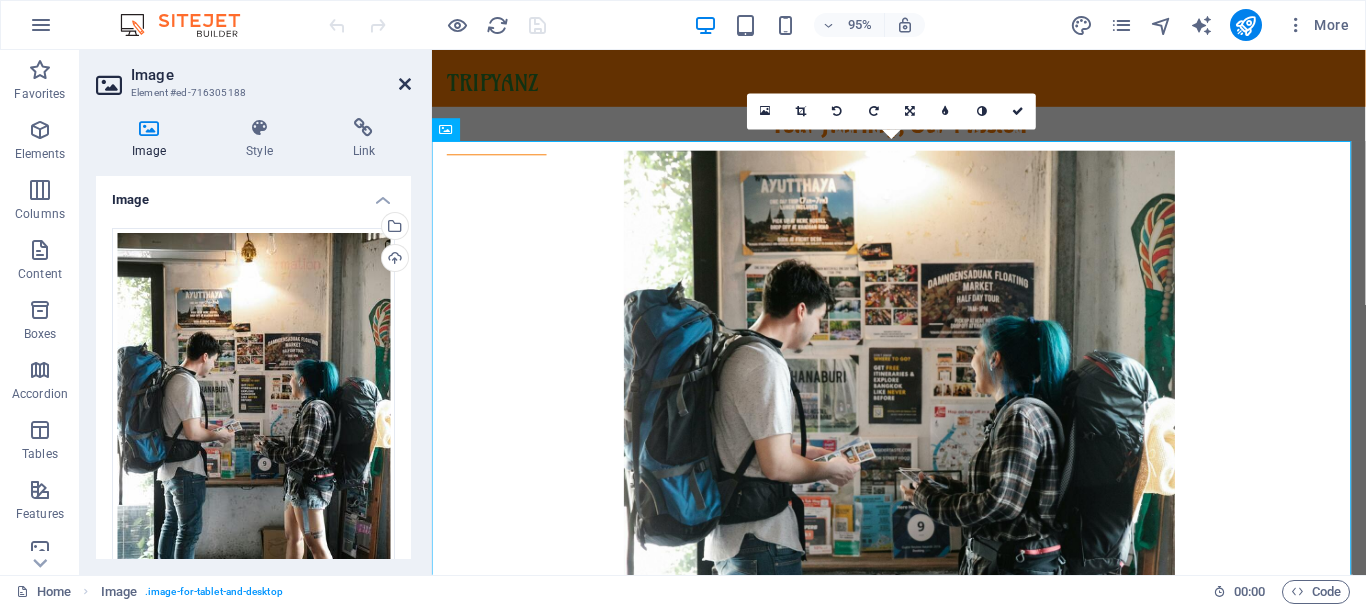 drag, startPoint x: 407, startPoint y: 83, endPoint x: 328, endPoint y: 33, distance: 93.49332 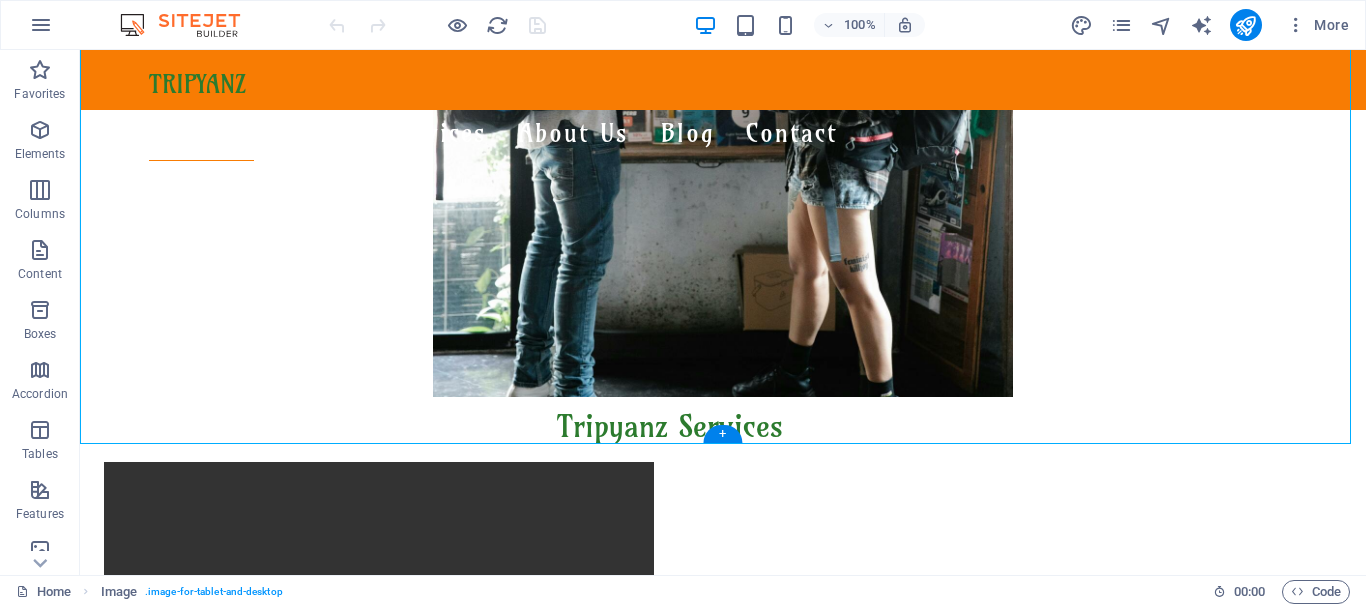 scroll, scrollTop: 500, scrollLeft: 0, axis: vertical 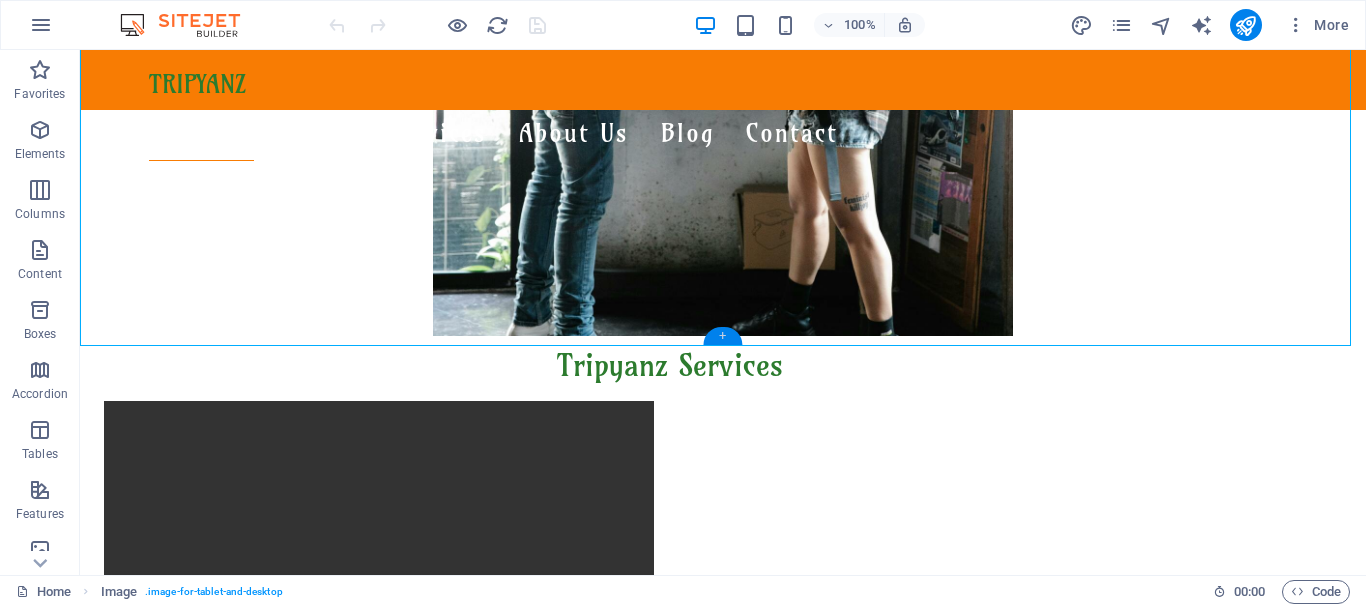 drag, startPoint x: 718, startPoint y: 335, endPoint x: 184, endPoint y: 281, distance: 536.7234 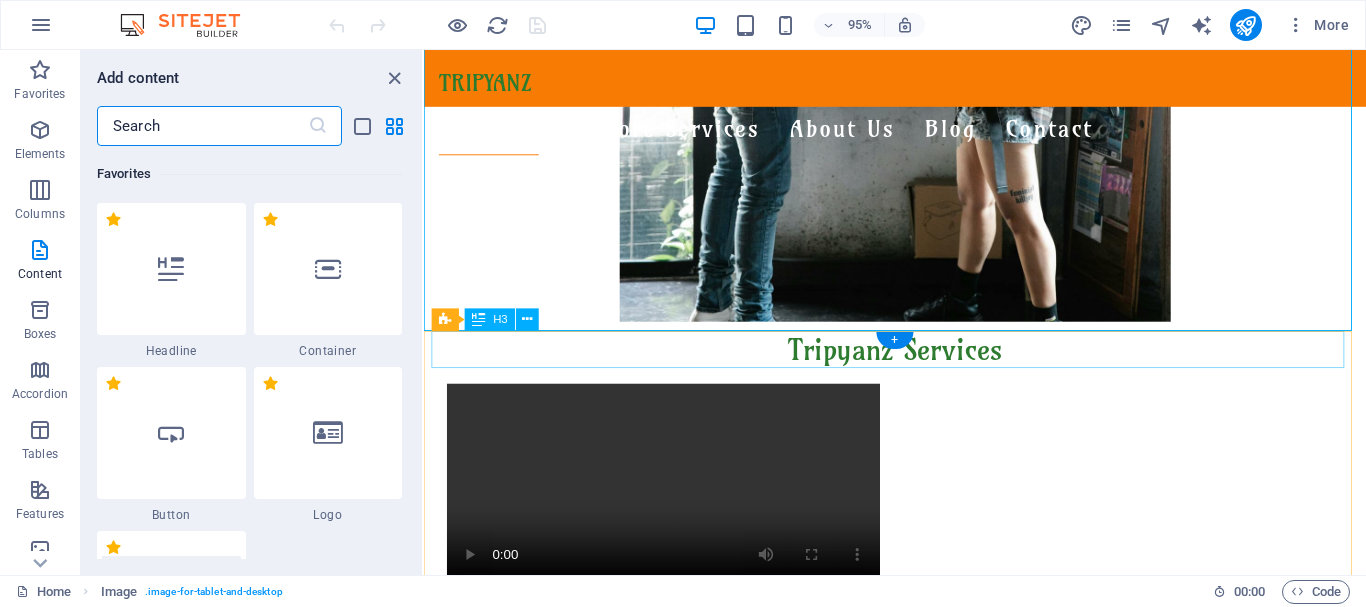 scroll, scrollTop: 3827, scrollLeft: 0, axis: vertical 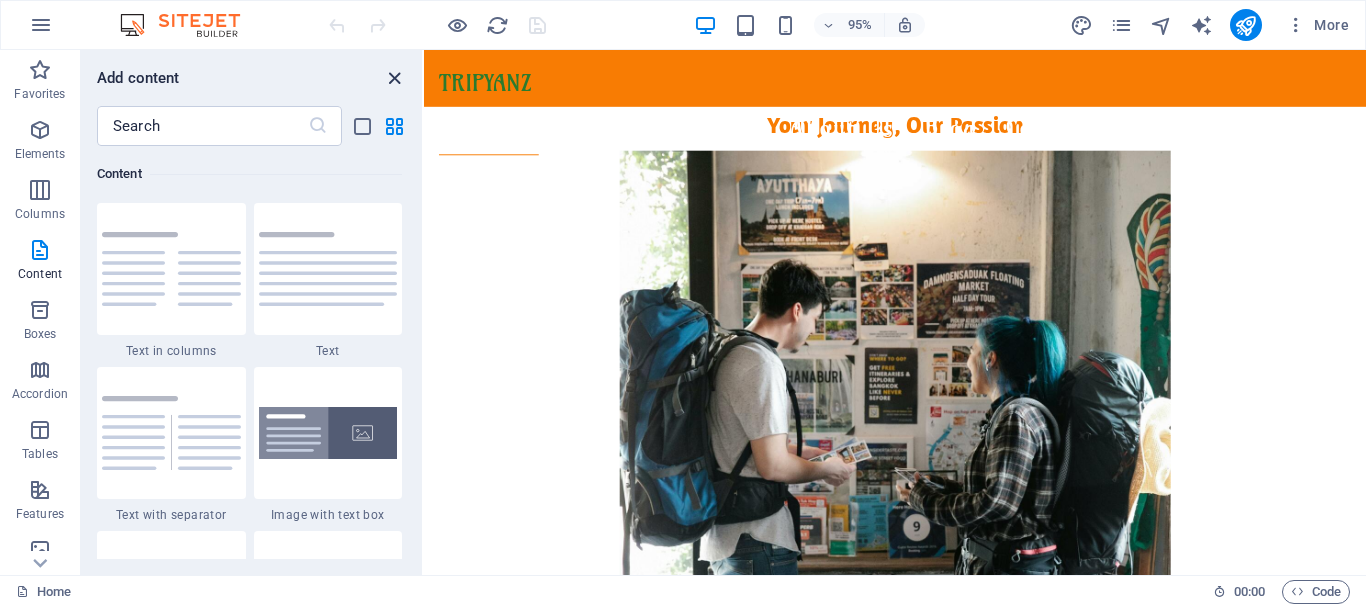 drag, startPoint x: 396, startPoint y: 75, endPoint x: 329, endPoint y: 43, distance: 74.24958 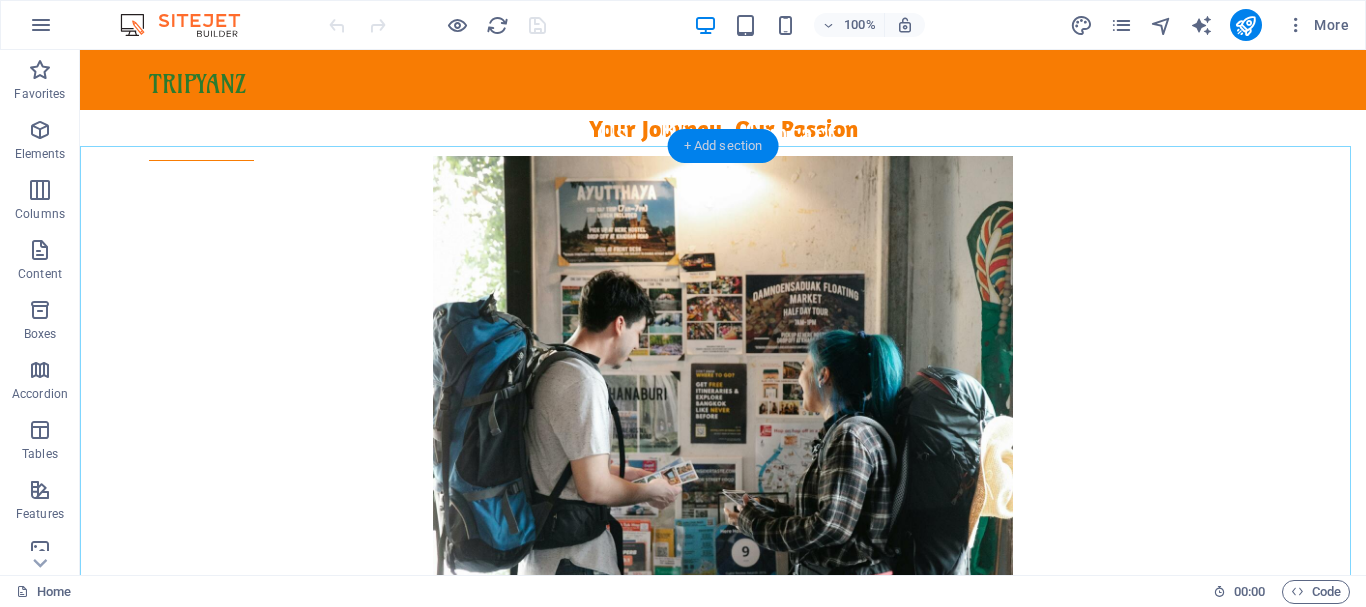 click on "+ Add section" at bounding box center (723, 146) 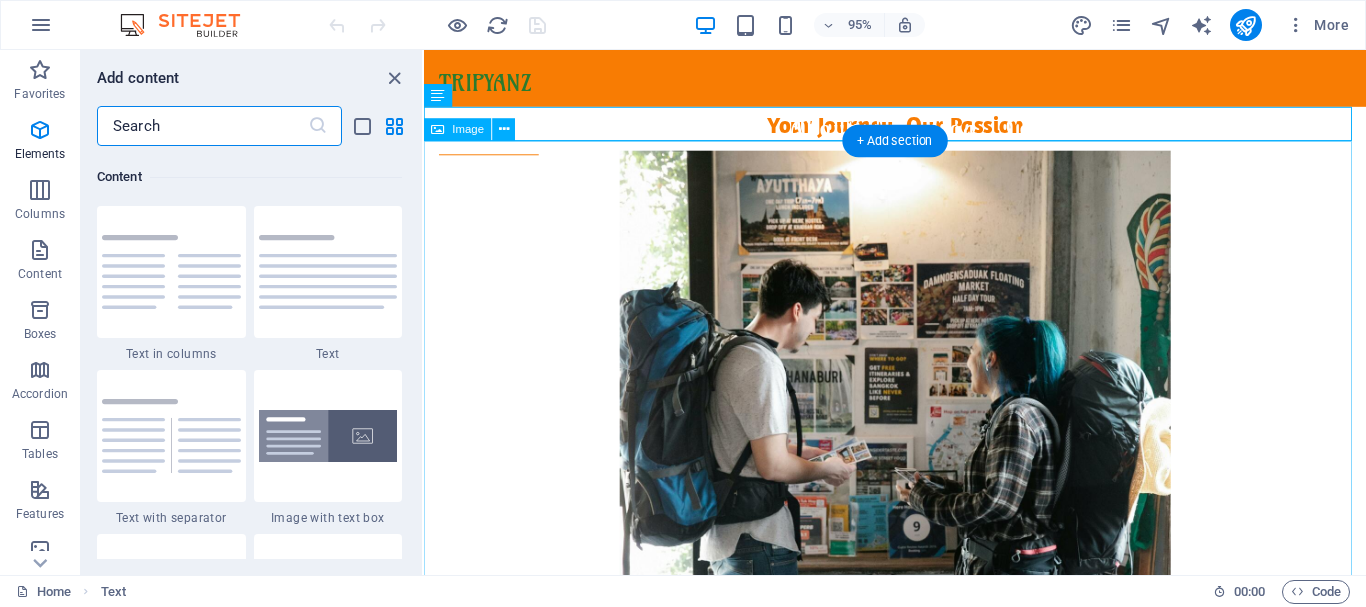 scroll, scrollTop: 3827, scrollLeft: 0, axis: vertical 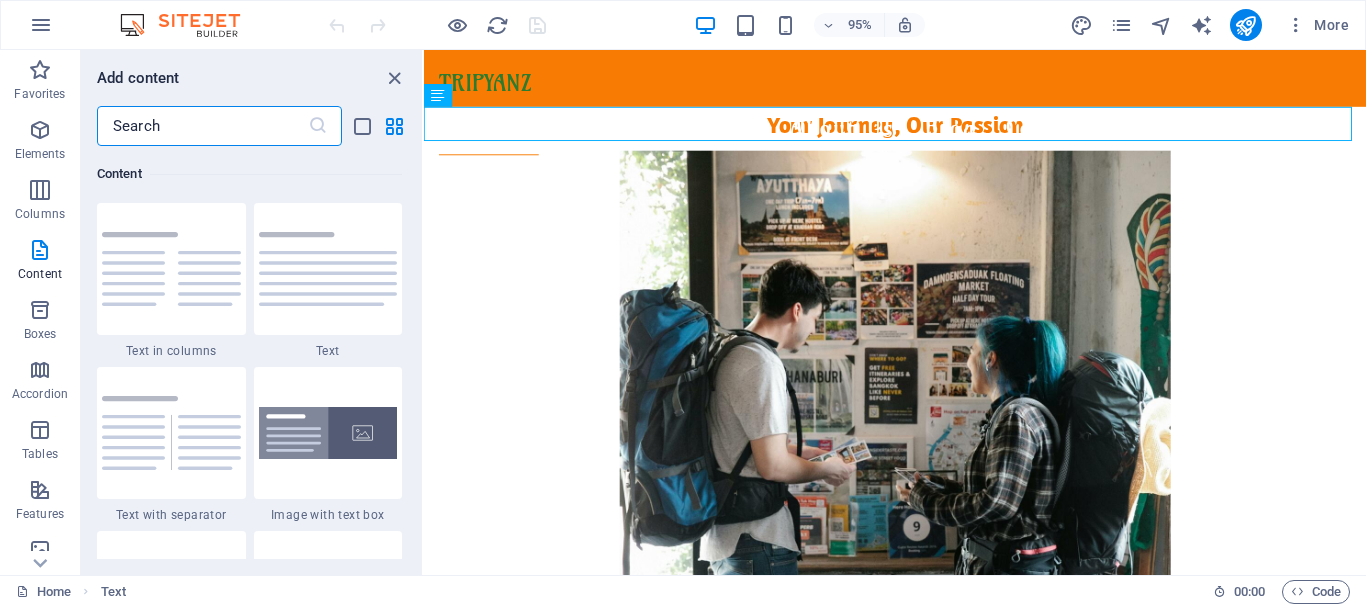 click at bounding box center (202, 126) 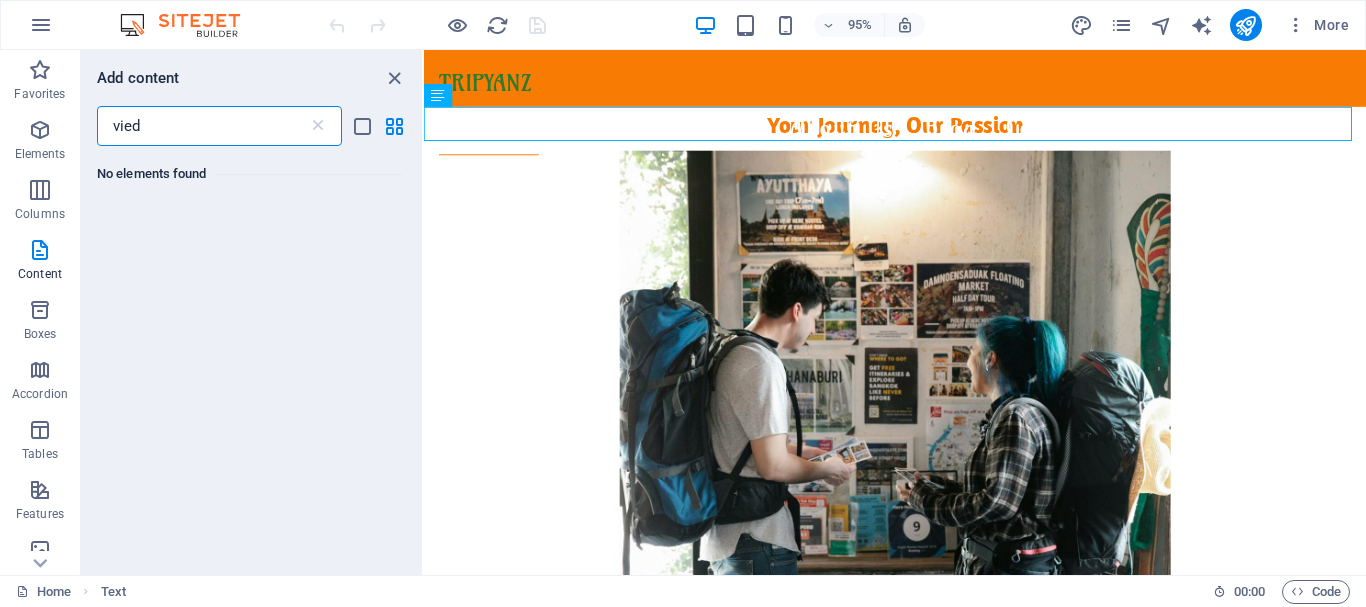 scroll, scrollTop: 0, scrollLeft: 0, axis: both 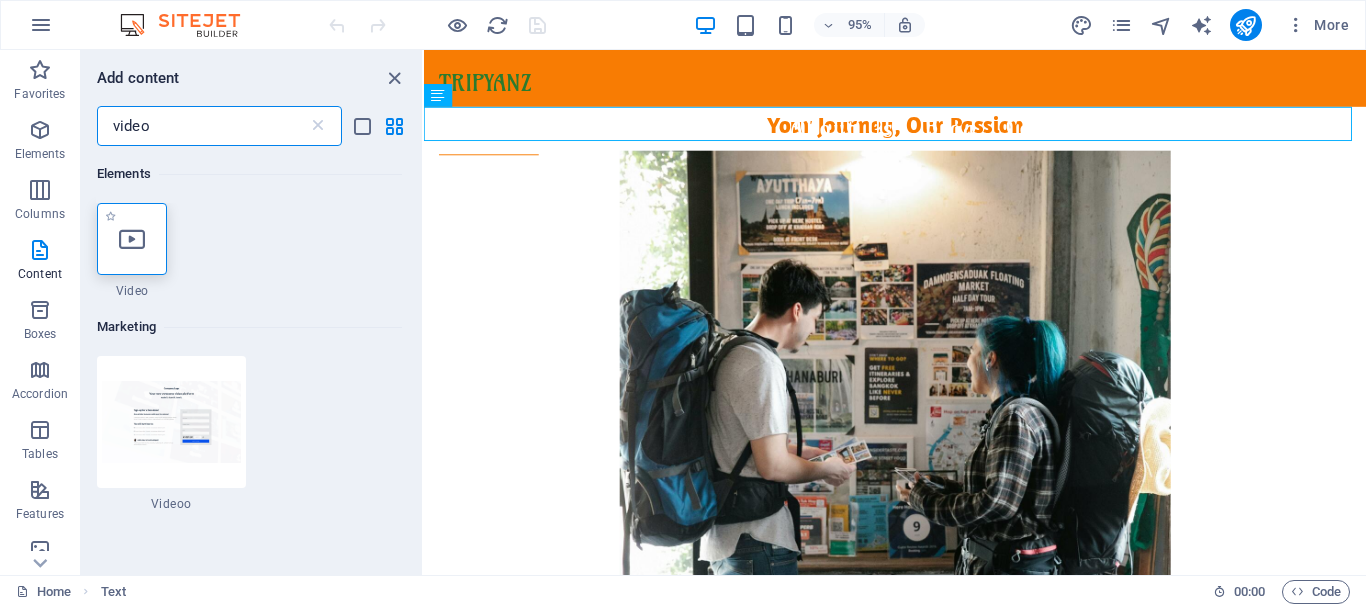 type on "video" 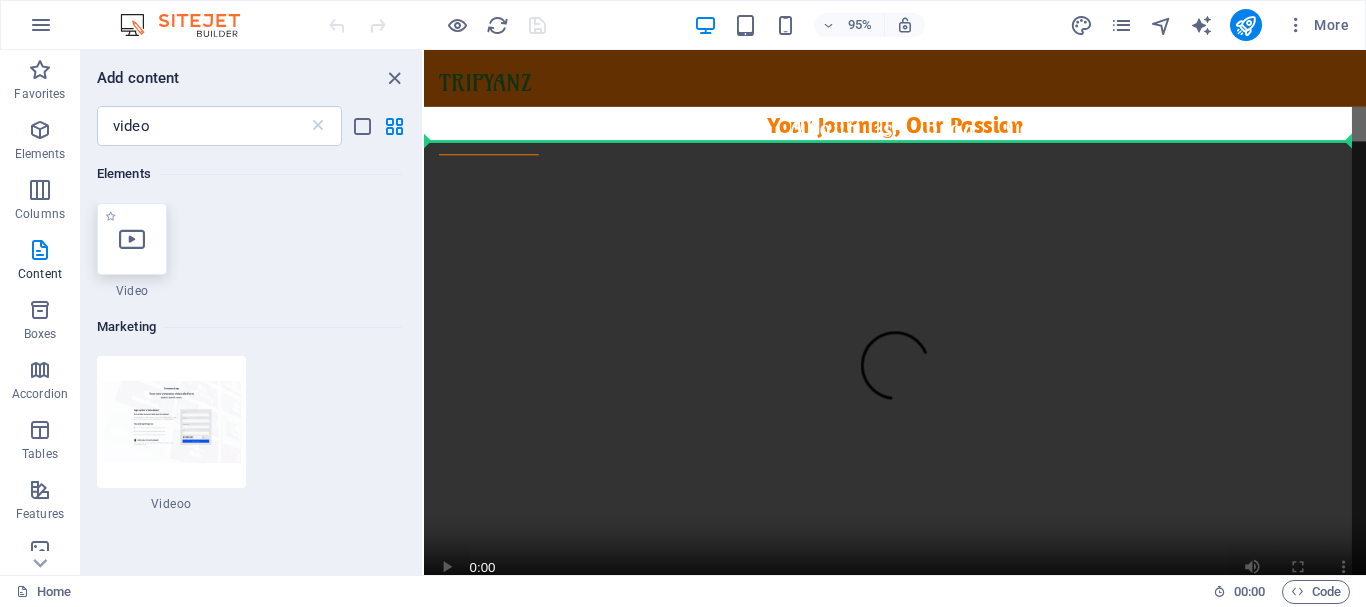 select on "%" 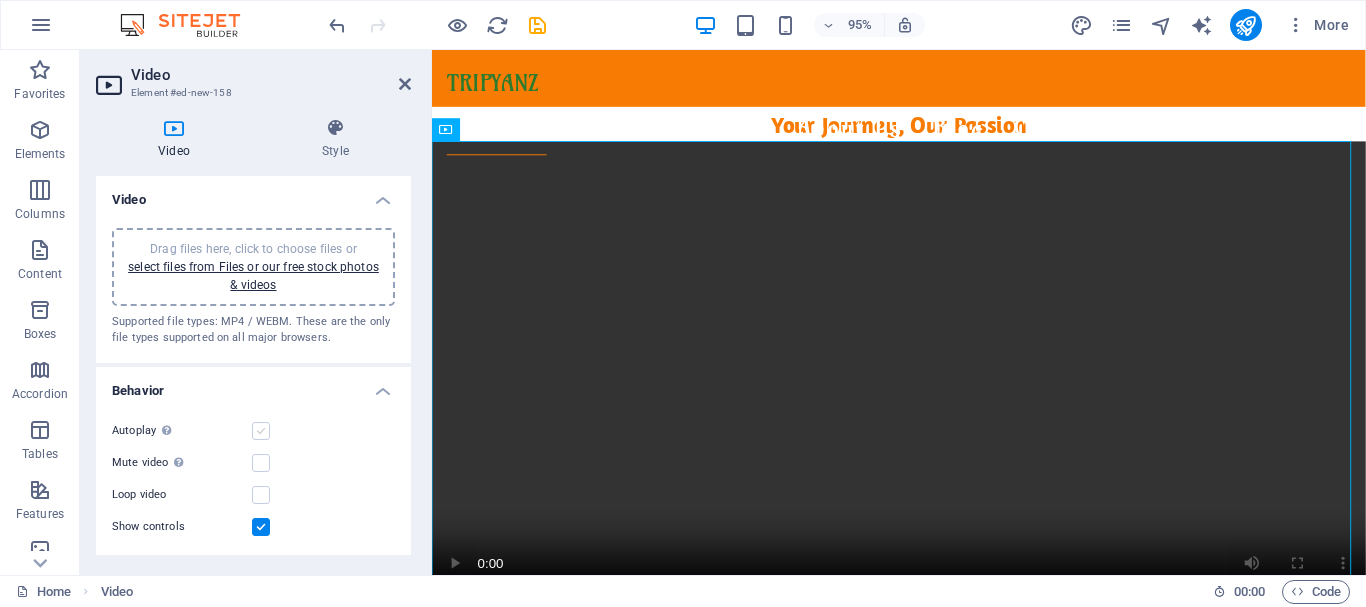click at bounding box center (261, 431) 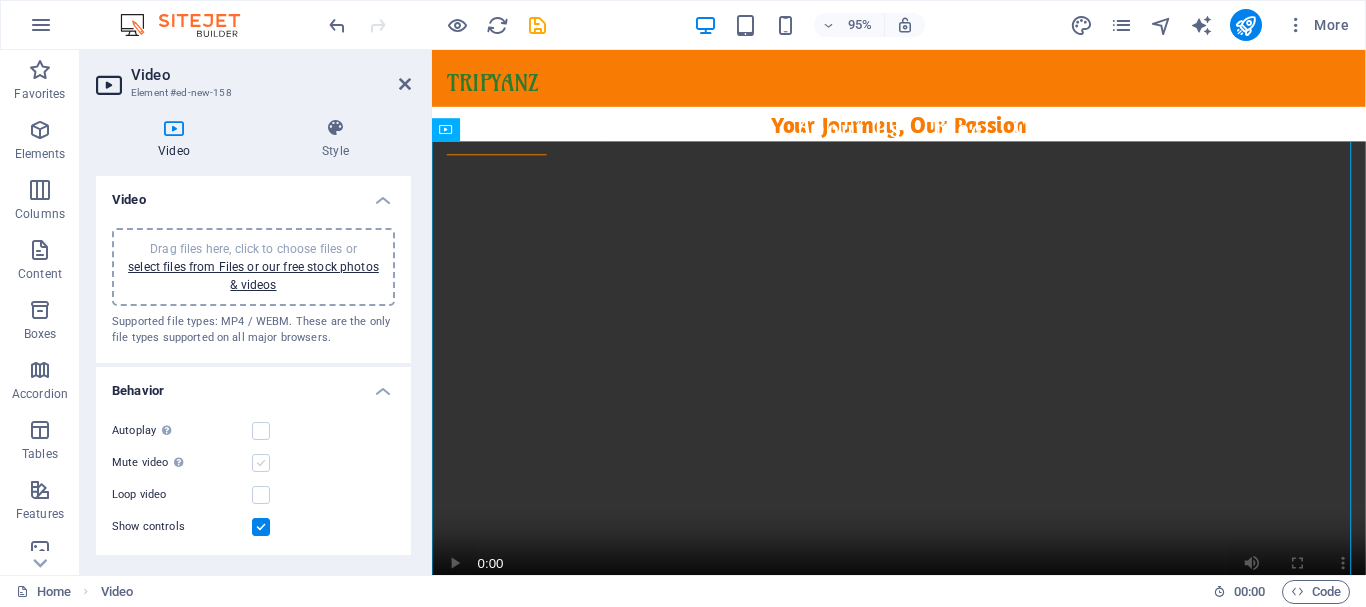 click at bounding box center (261, 463) 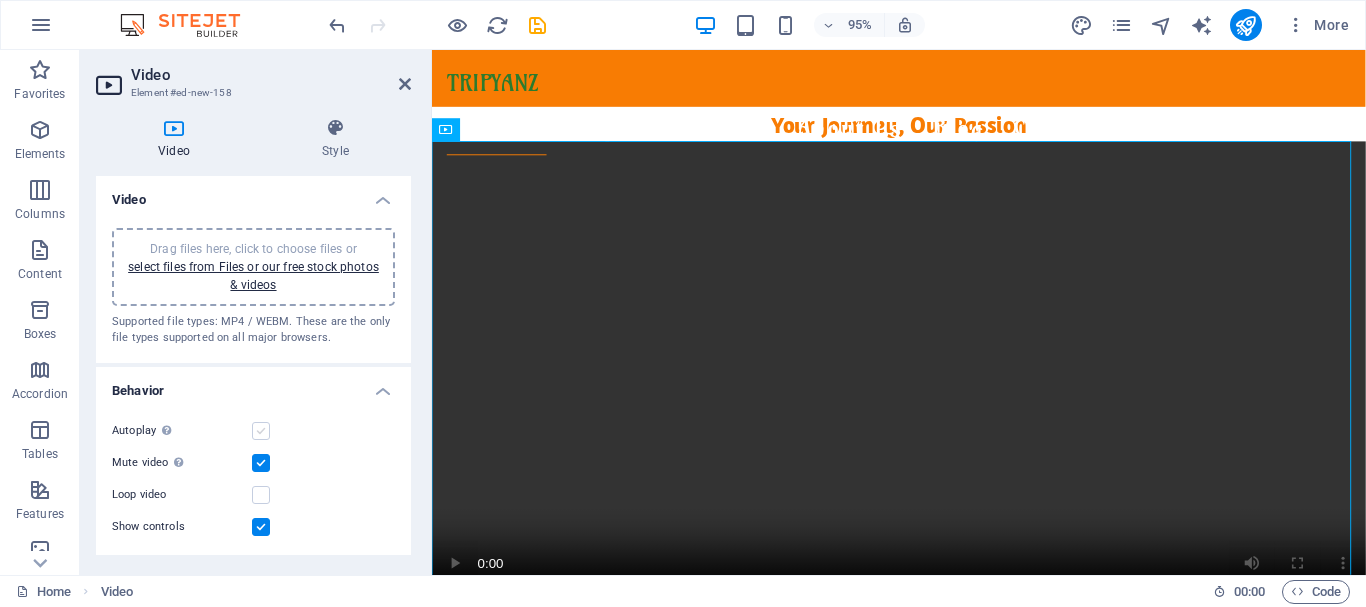 click at bounding box center (261, 431) 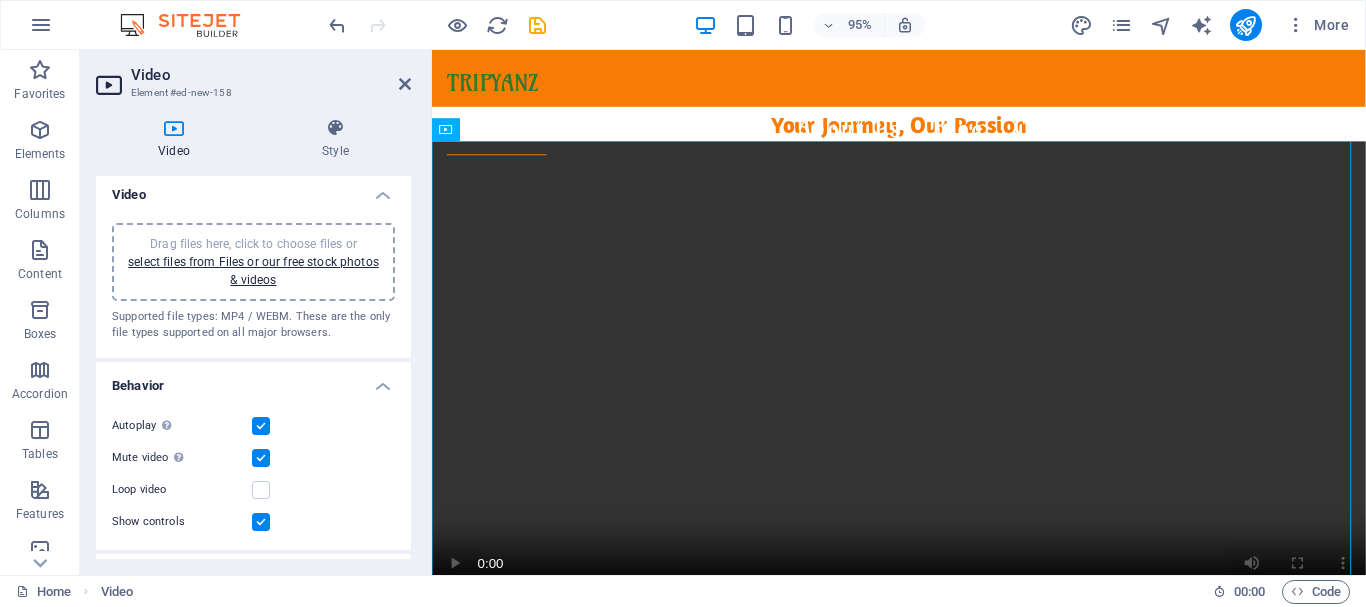 scroll, scrollTop: 0, scrollLeft: 0, axis: both 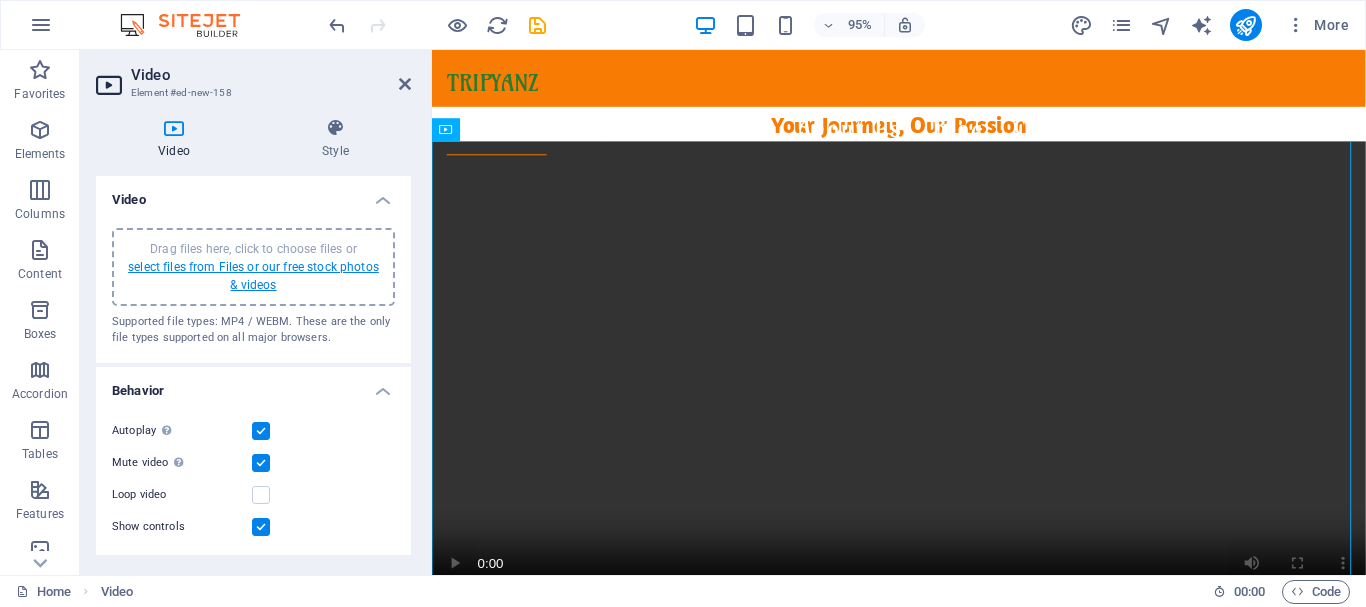 click on "select files from Files or our free stock photos & videos" at bounding box center (253, 276) 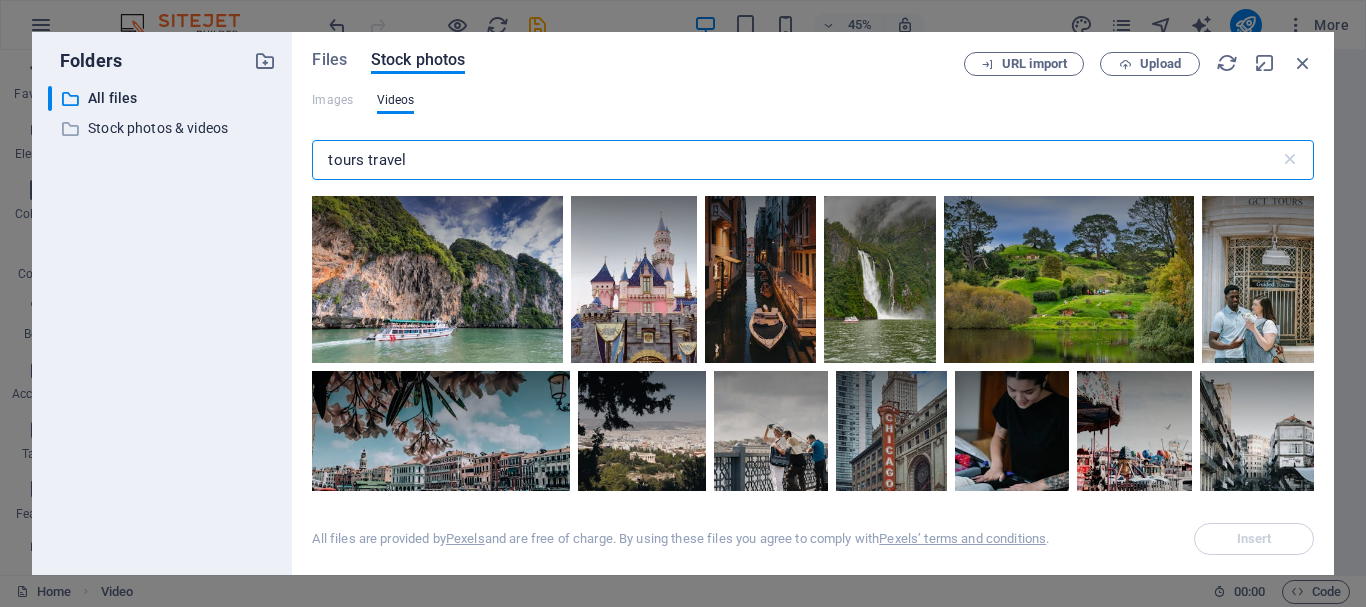 click on "tours travel" at bounding box center [795, 160] 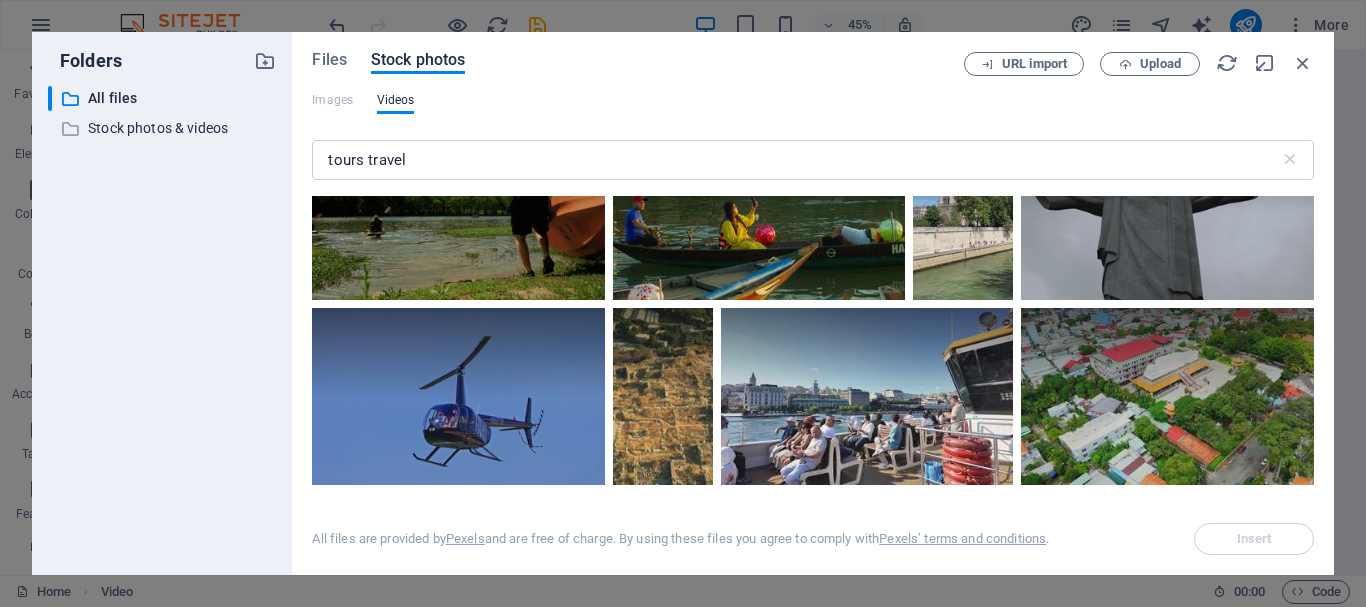 scroll, scrollTop: 1900, scrollLeft: 0, axis: vertical 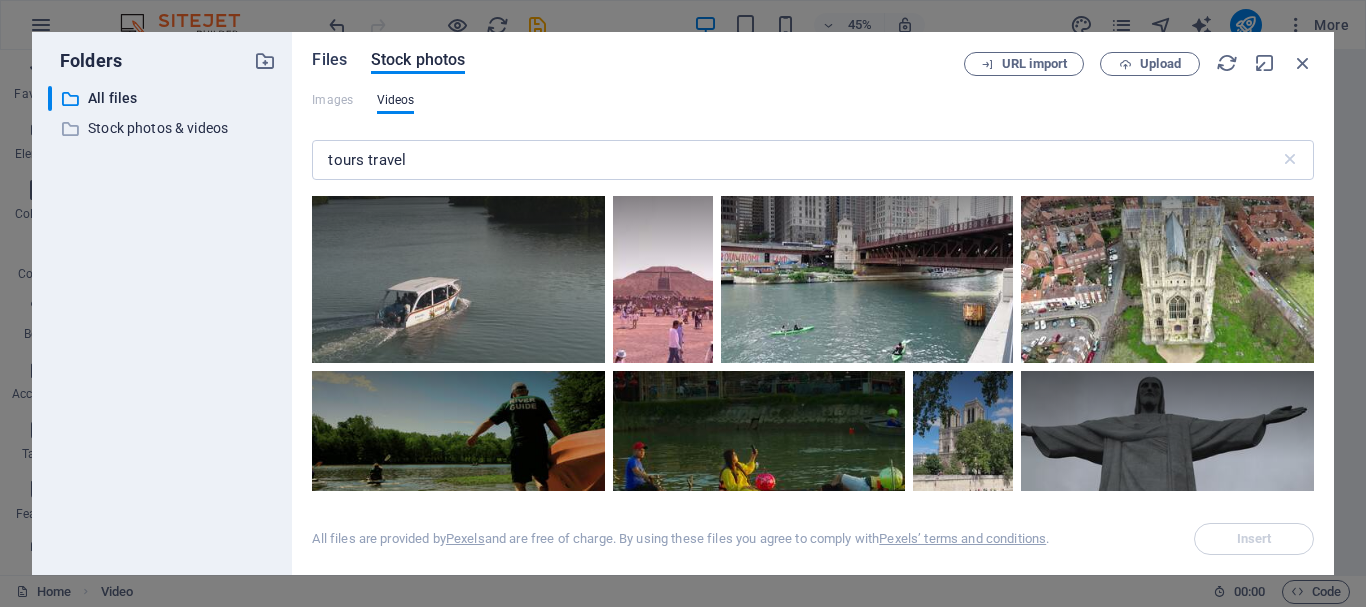 click on "Files" at bounding box center (329, 60) 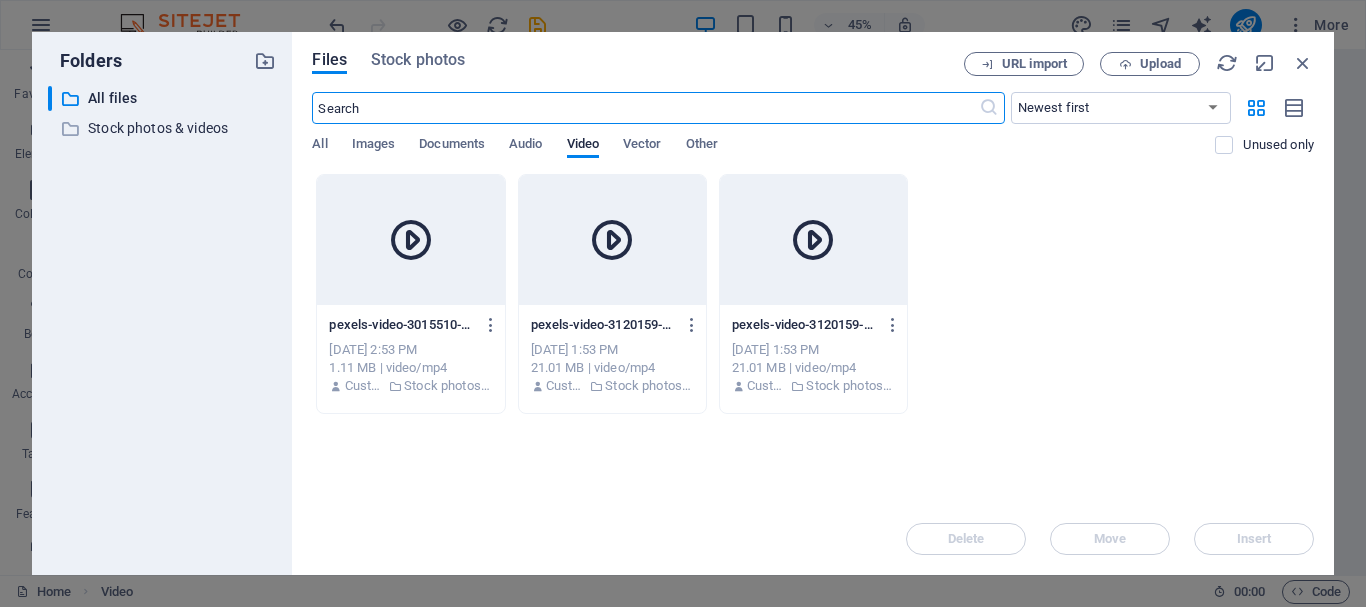 click on "Drop files here to upload them instantly pexels-video-3015510-fSVJqAK_5kefFKyoNuPFsA.mp4 pexels-video-3015510-fSVJqAK_5kefFKyoNuPFsA.mp4 [DATE] 2:53 PM 1.11 MB | video/mp4 Customer Stock photos & videos pexels-video-3120159-ZNfQQOht6Z8C_-71FYqf2w.mp4 pexels-video-3120159-ZNfQQOht6Z8C_-71FYqf2w.mp4 [DATE] 1:53 PM 21.01 MB | video/mp4 Customer Stock photos & videos pexels-video-3120159-AY0idLJsPxoXEv96zAHNPw.mp4 pexels-video-3120159-AY0idLJsPxoXEv96zAHNPw.mp4 [DATE] 1:53 PM 21.01 MB | video/mp4 Customer Stock photos & videos" at bounding box center [813, 338] 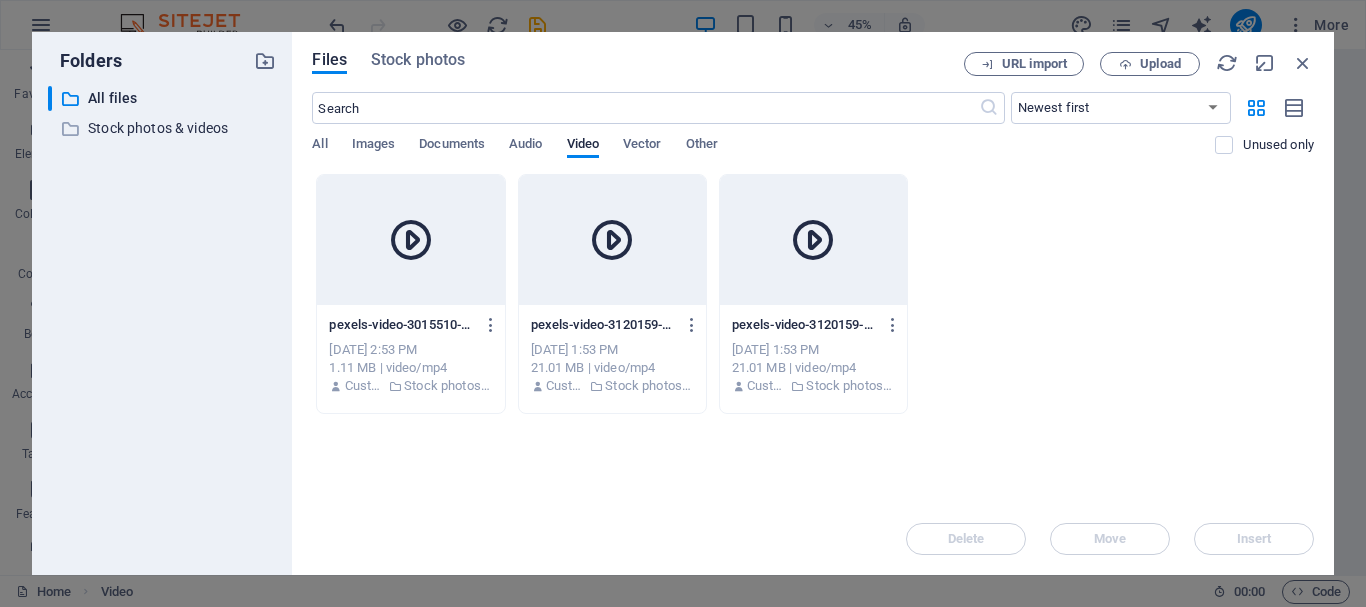 click at bounding box center [411, 240] 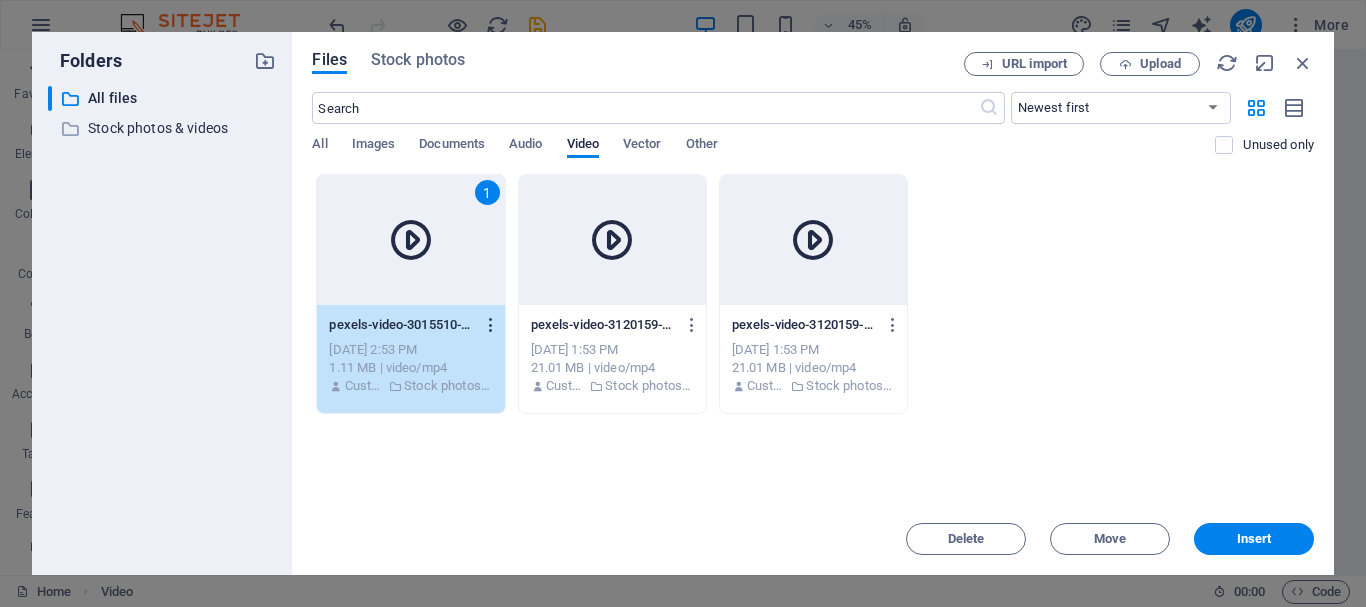 click at bounding box center [491, 325] 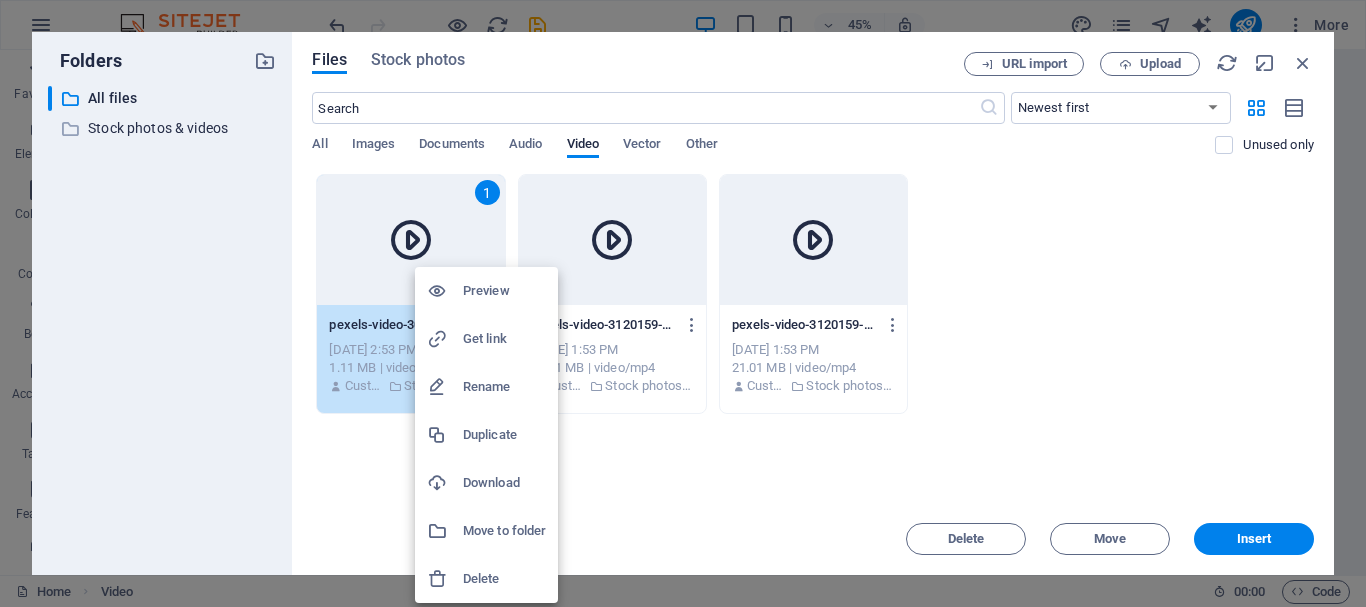 click on "Preview" at bounding box center (504, 291) 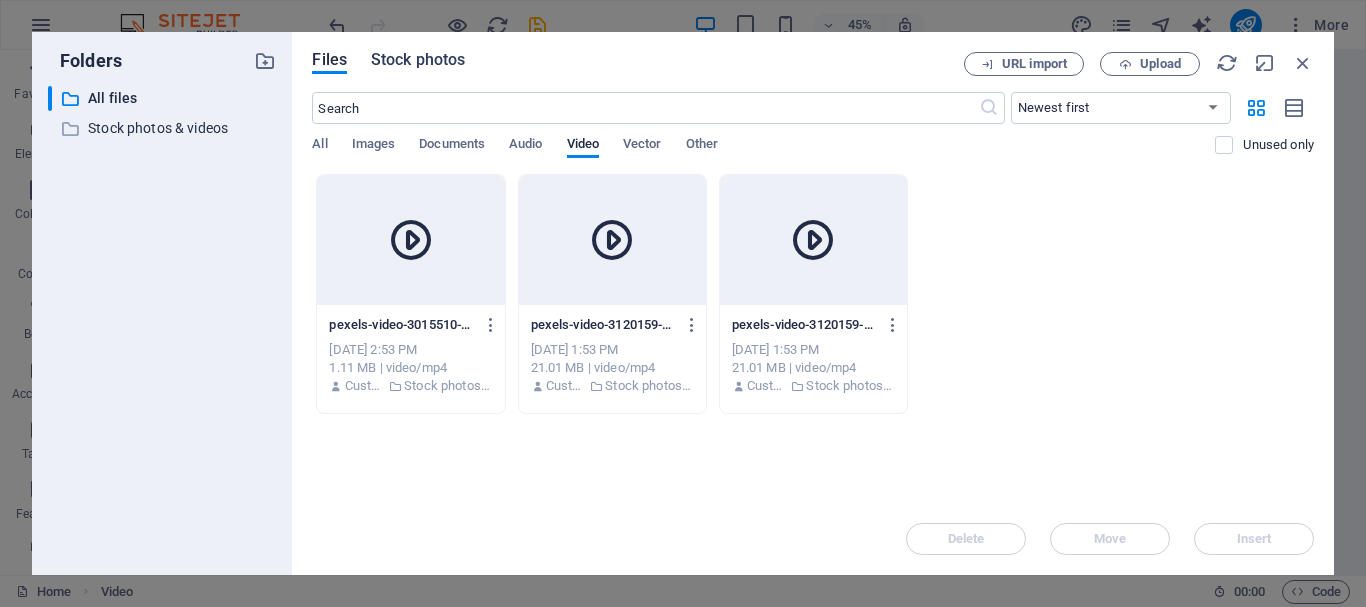 click on "Stock photos" at bounding box center (418, 60) 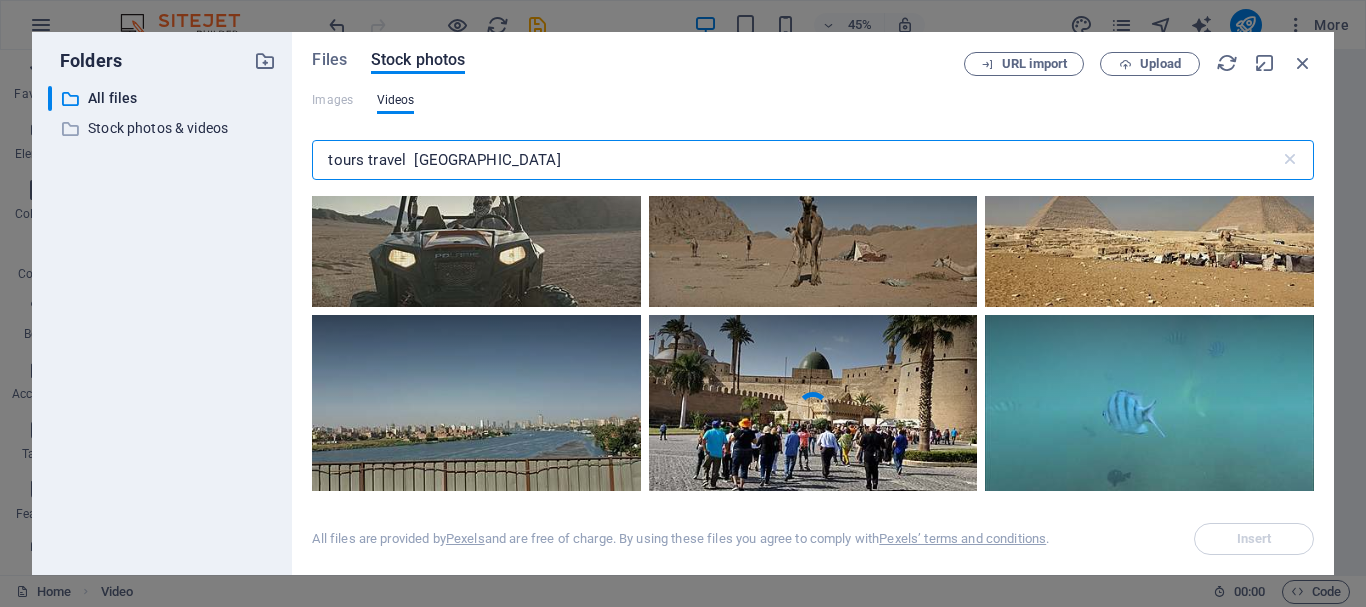 scroll, scrollTop: 4200, scrollLeft: 0, axis: vertical 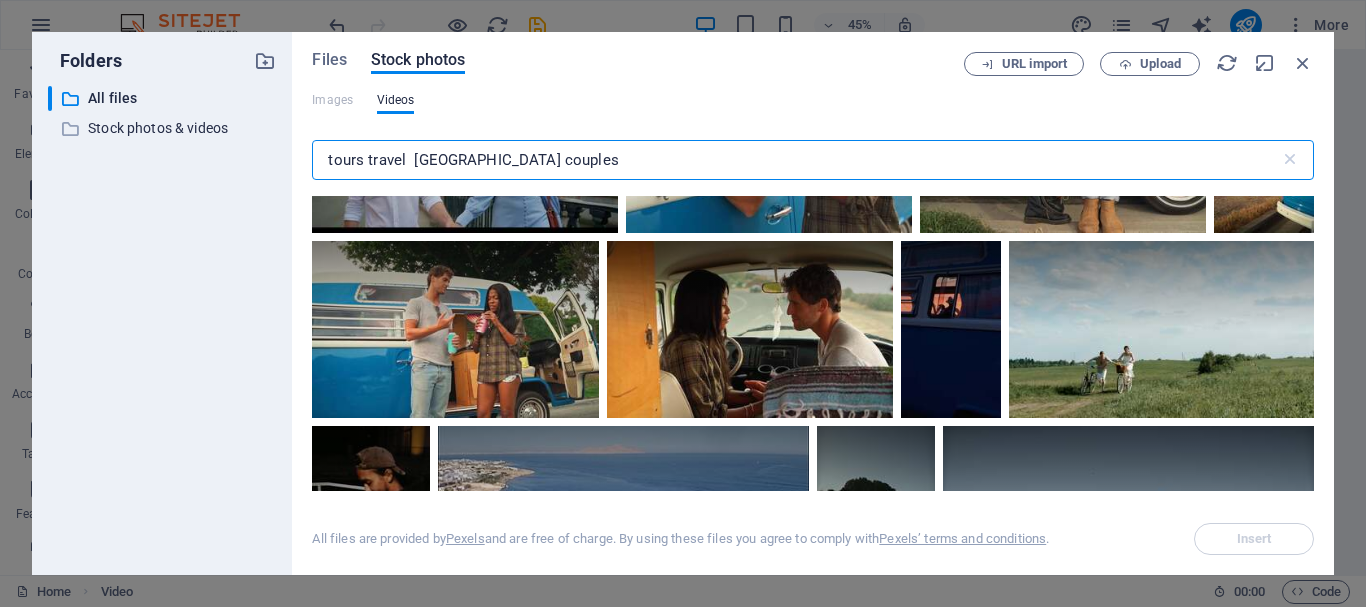 drag, startPoint x: 528, startPoint y: 148, endPoint x: 359, endPoint y: 160, distance: 169.4255 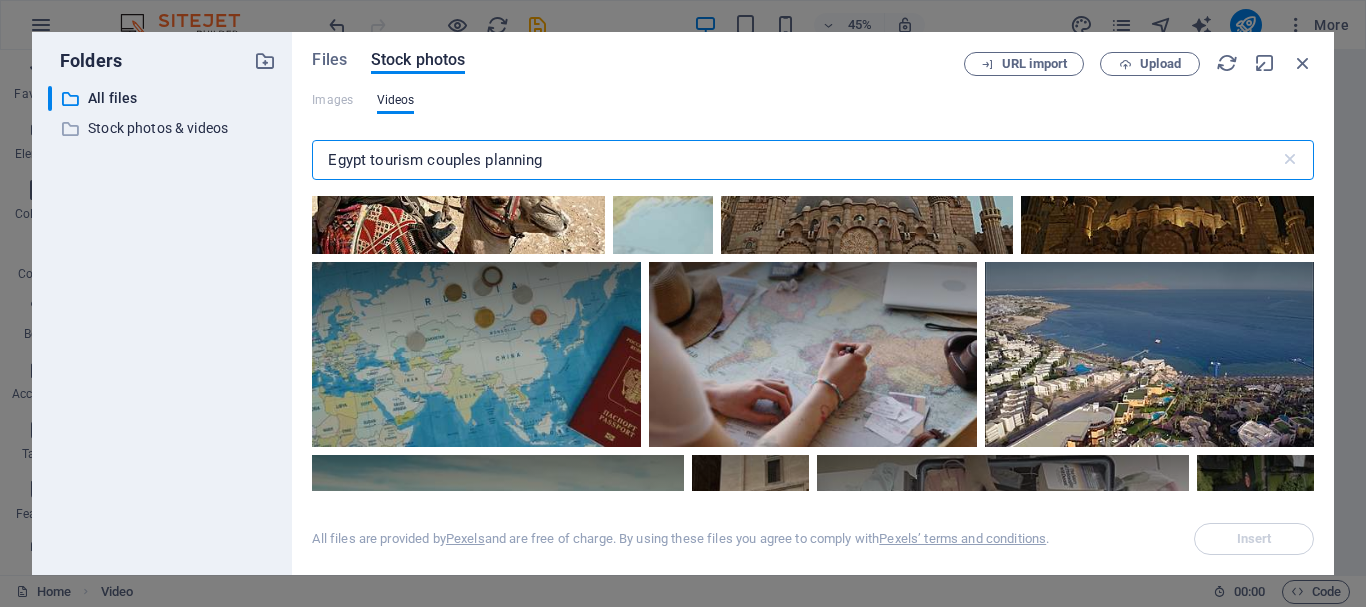 scroll, scrollTop: 2700, scrollLeft: 0, axis: vertical 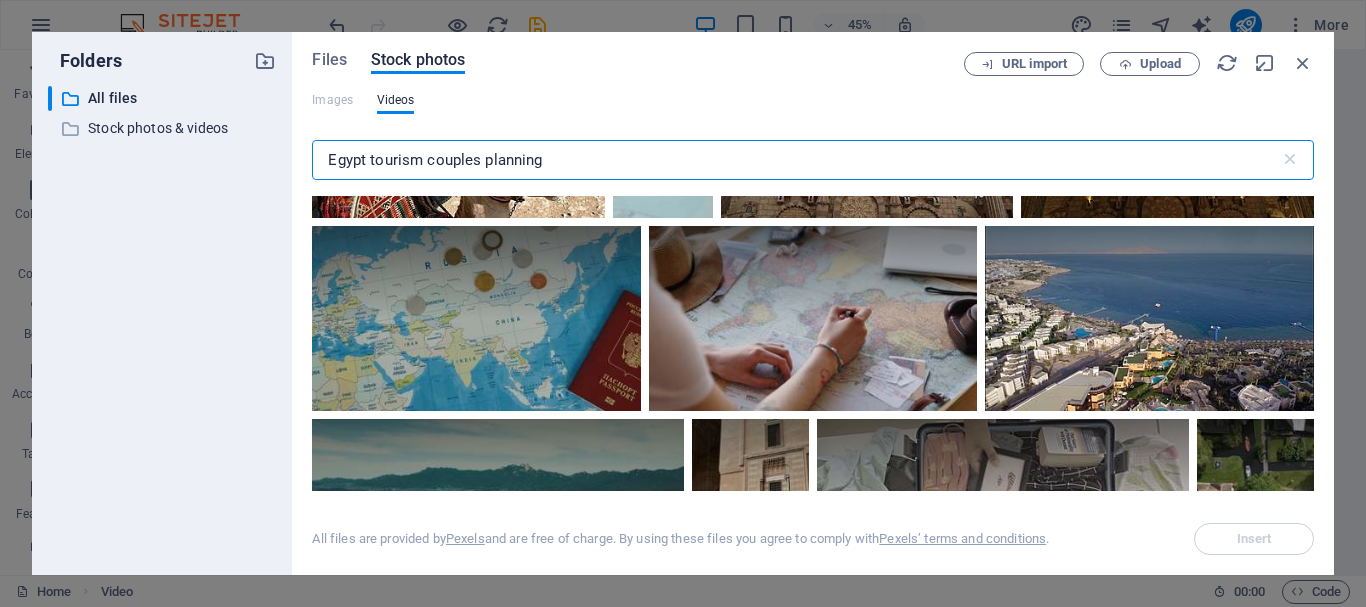 click on "Egypt tourism couples planning" at bounding box center (795, 160) 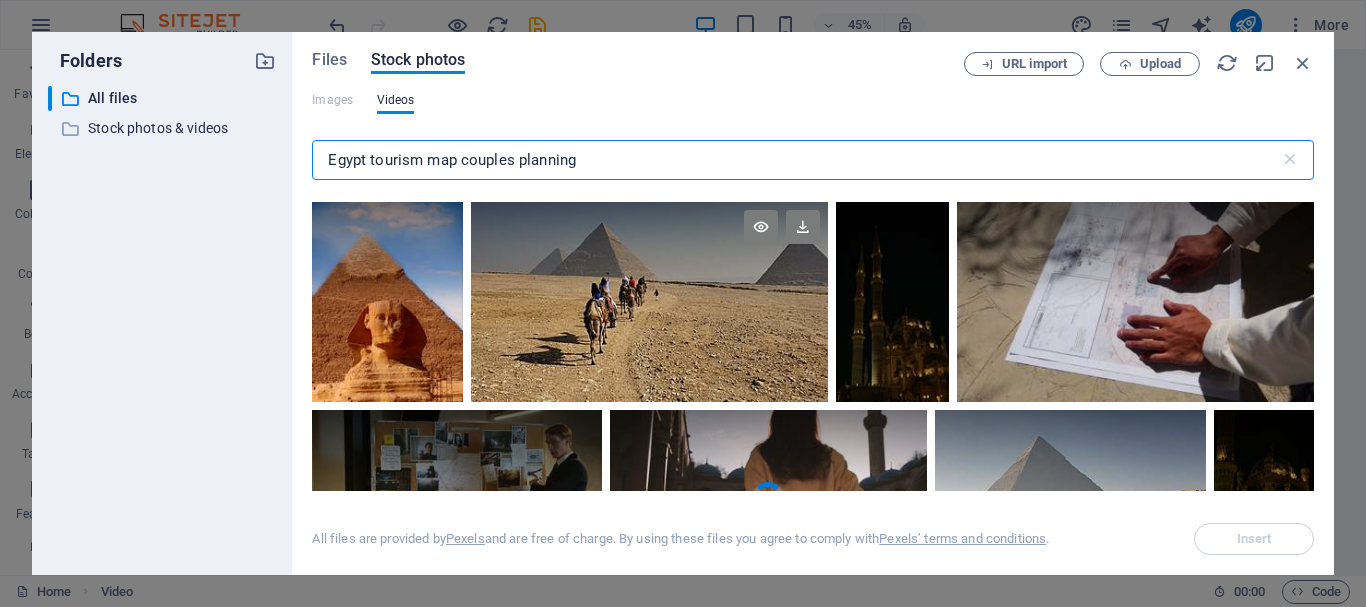 scroll, scrollTop: 6900, scrollLeft: 0, axis: vertical 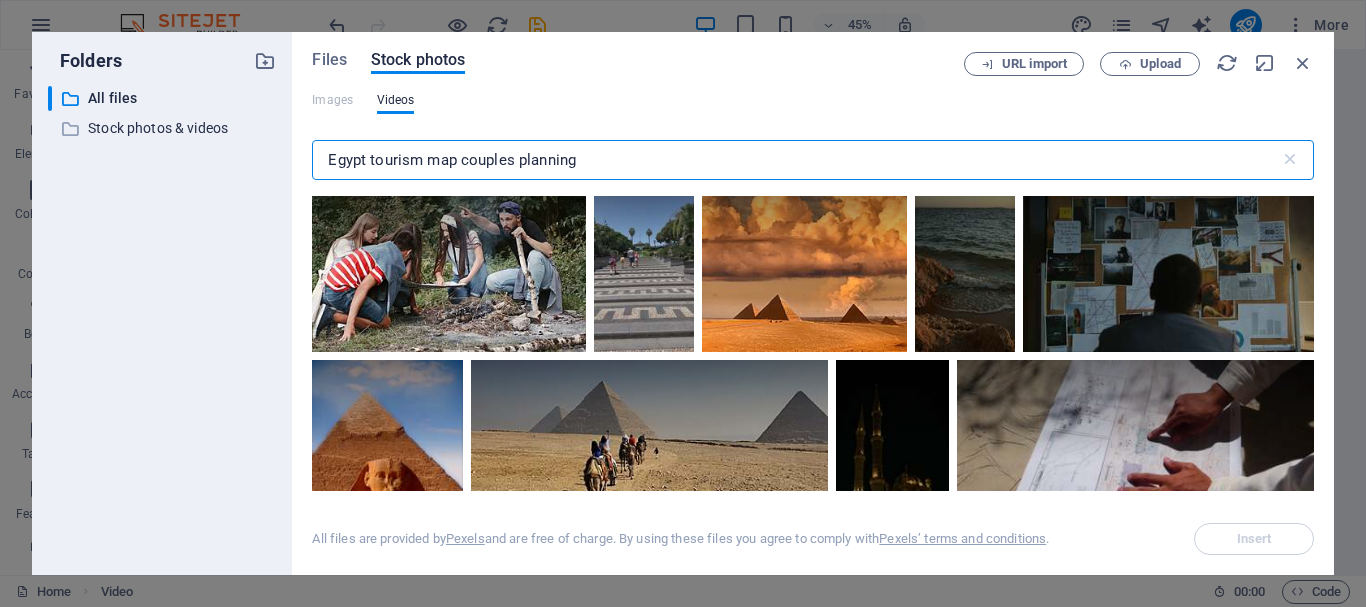 drag, startPoint x: 586, startPoint y: 154, endPoint x: 430, endPoint y: 161, distance: 156.15697 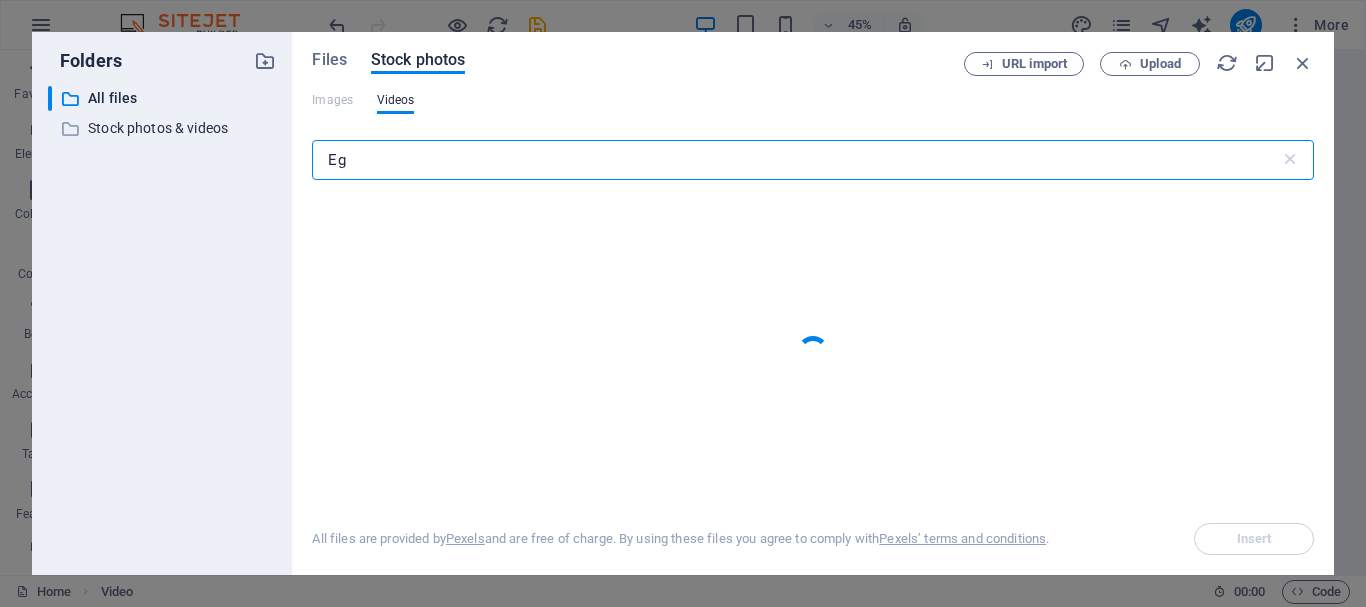 type on "E" 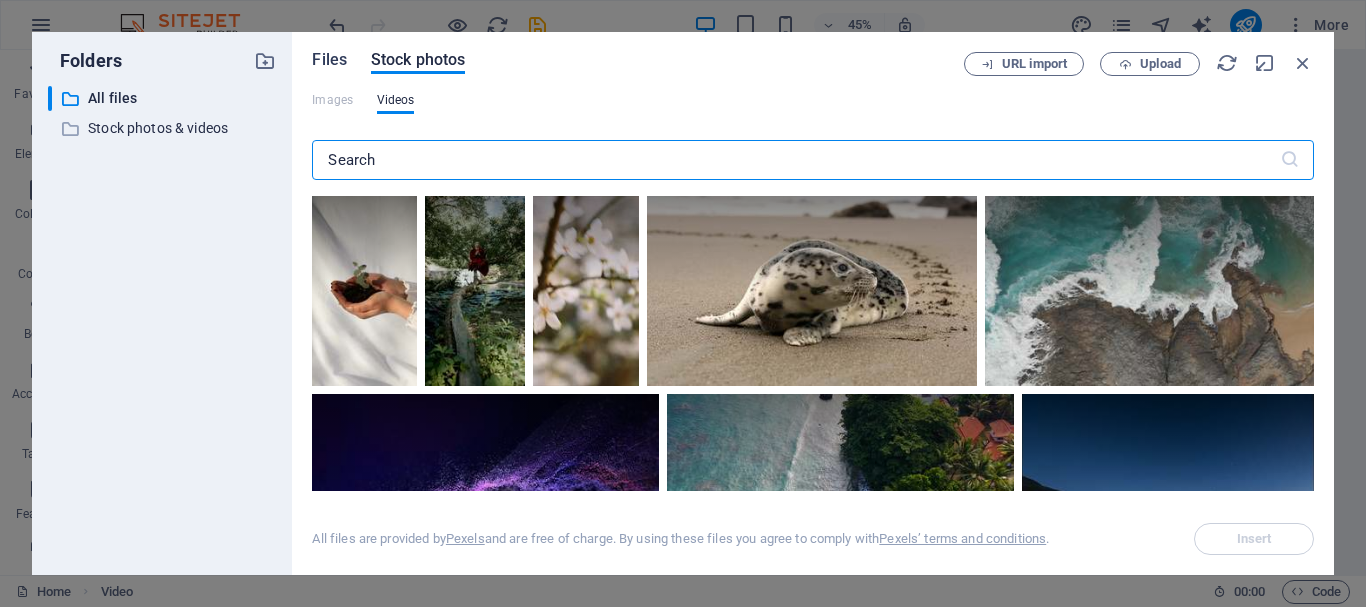 type 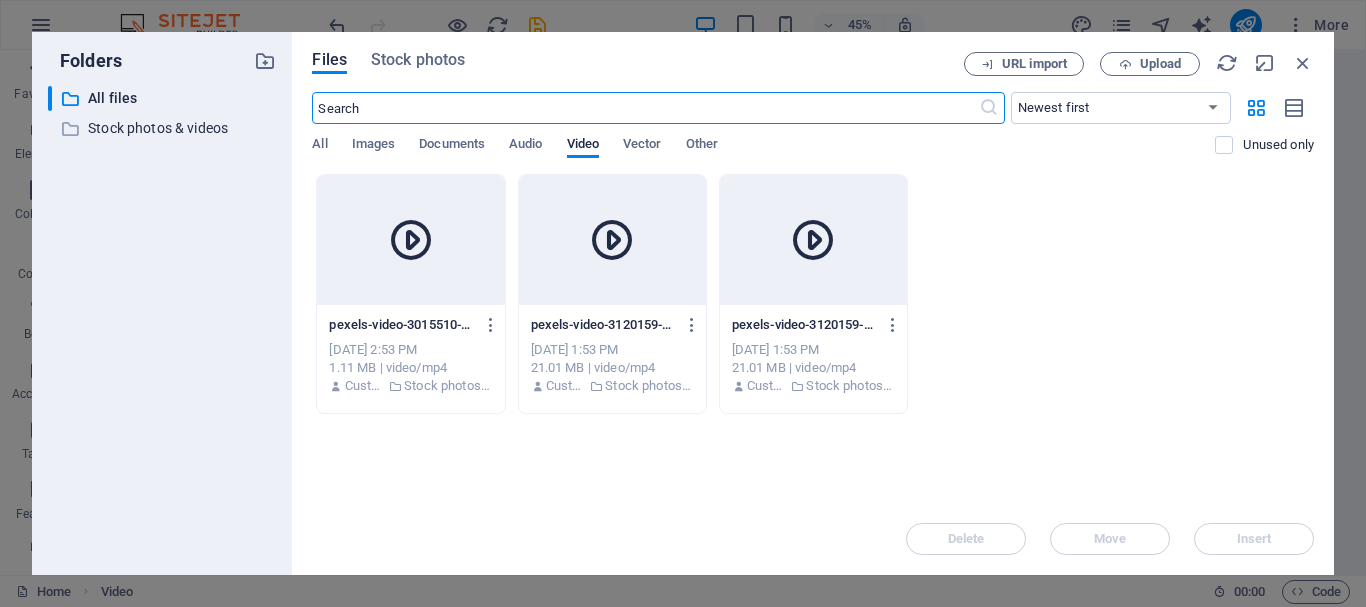 click at bounding box center [411, 240] 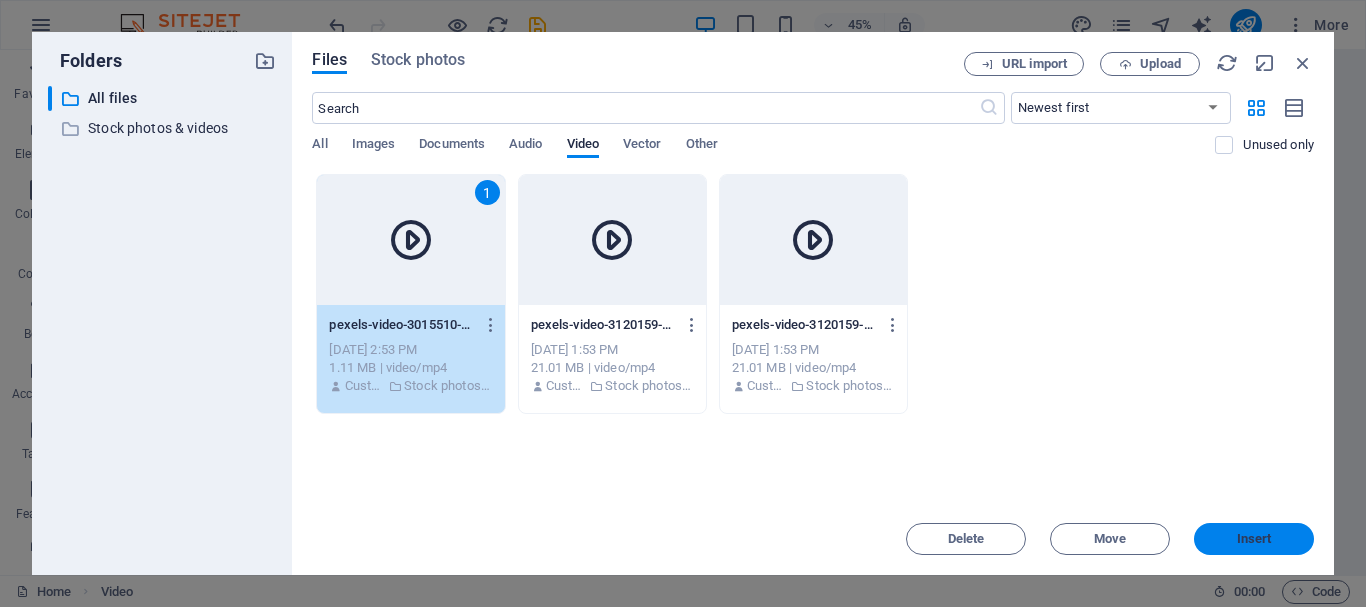 click on "Insert" at bounding box center (1254, 539) 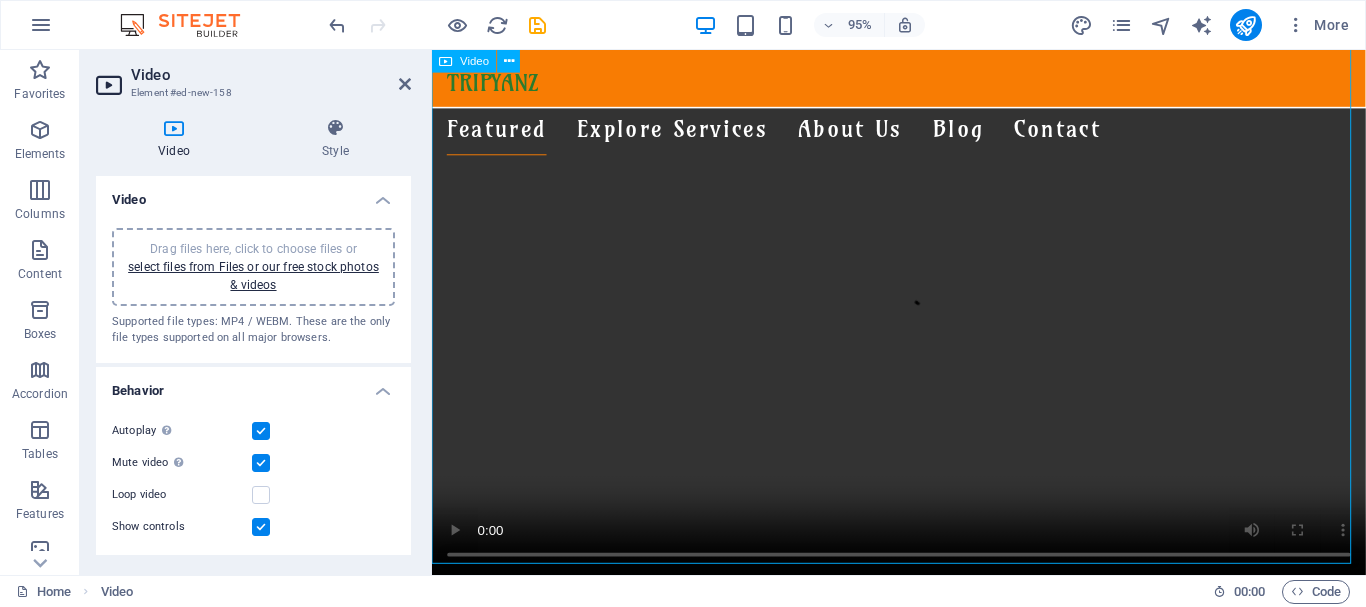 scroll, scrollTop: 0, scrollLeft: 0, axis: both 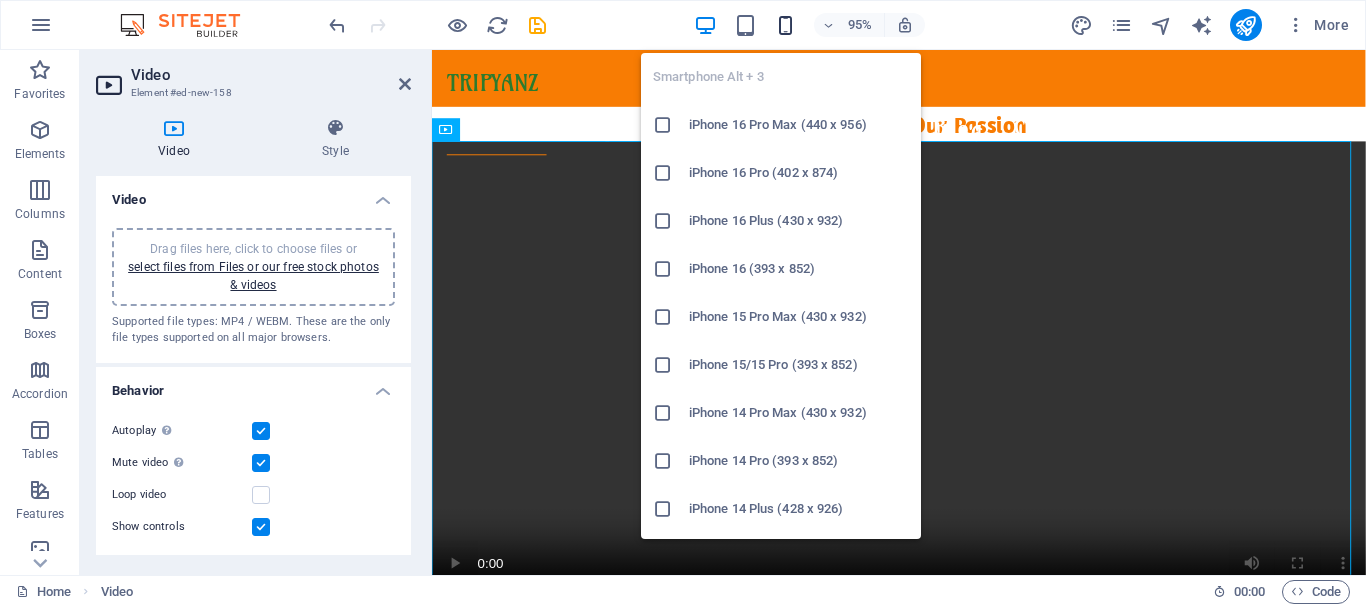 click at bounding box center (785, 25) 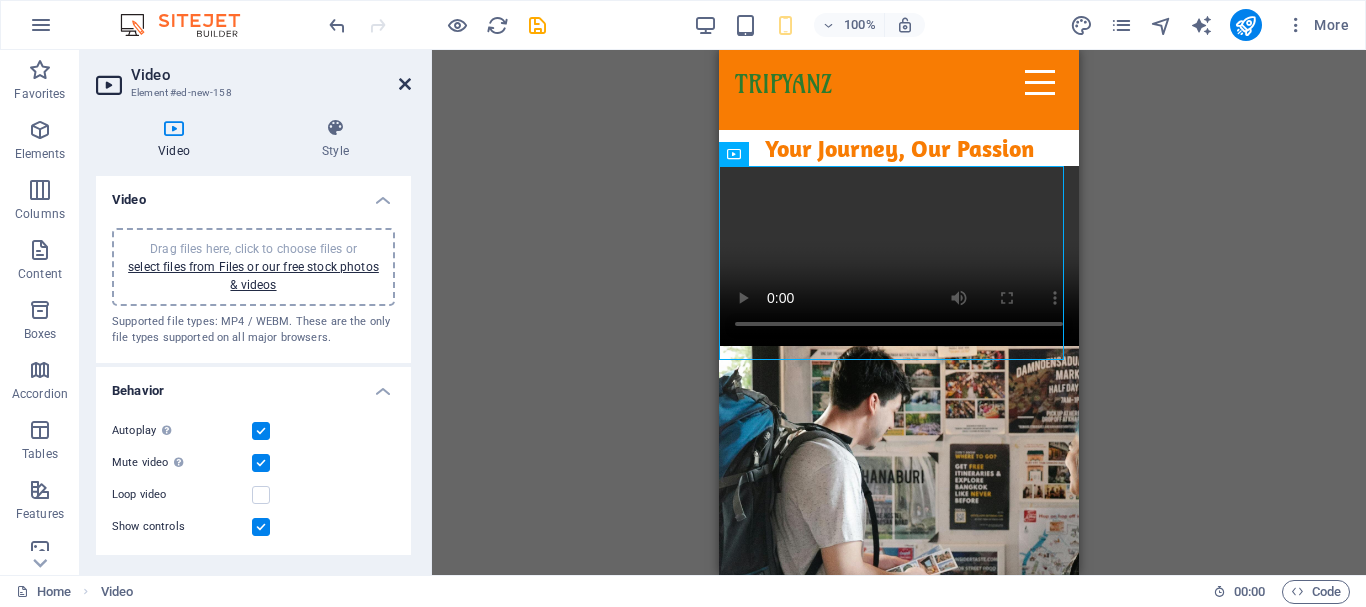 click at bounding box center (405, 84) 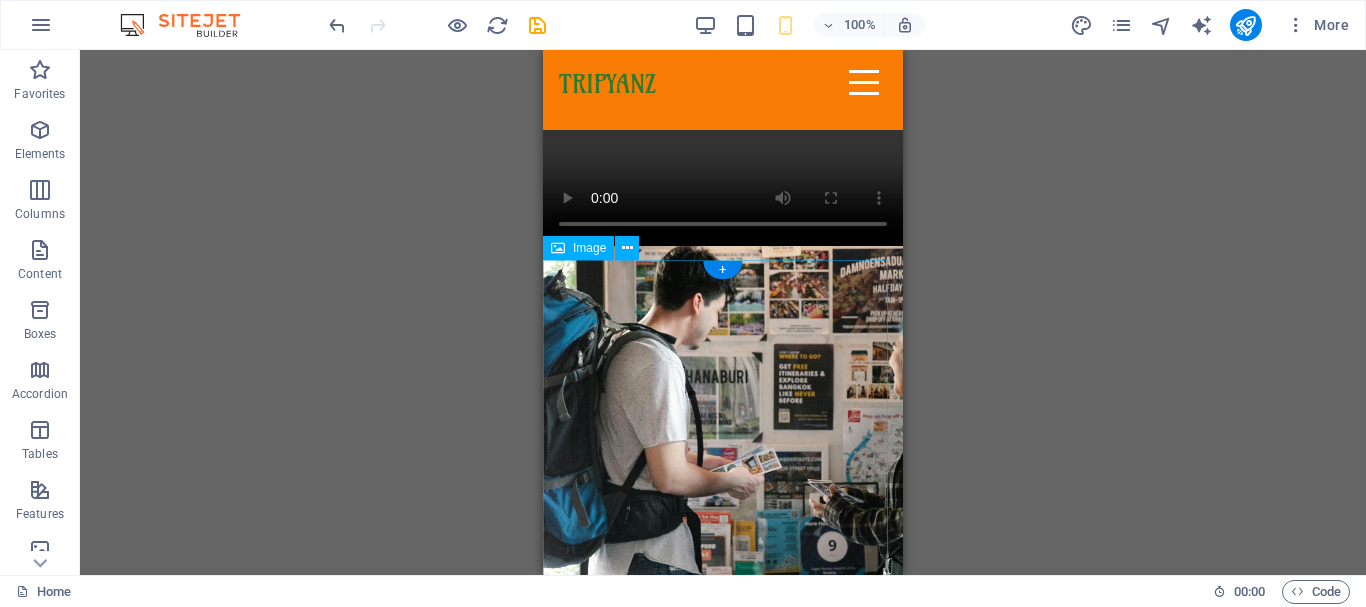 scroll, scrollTop: 200, scrollLeft: 0, axis: vertical 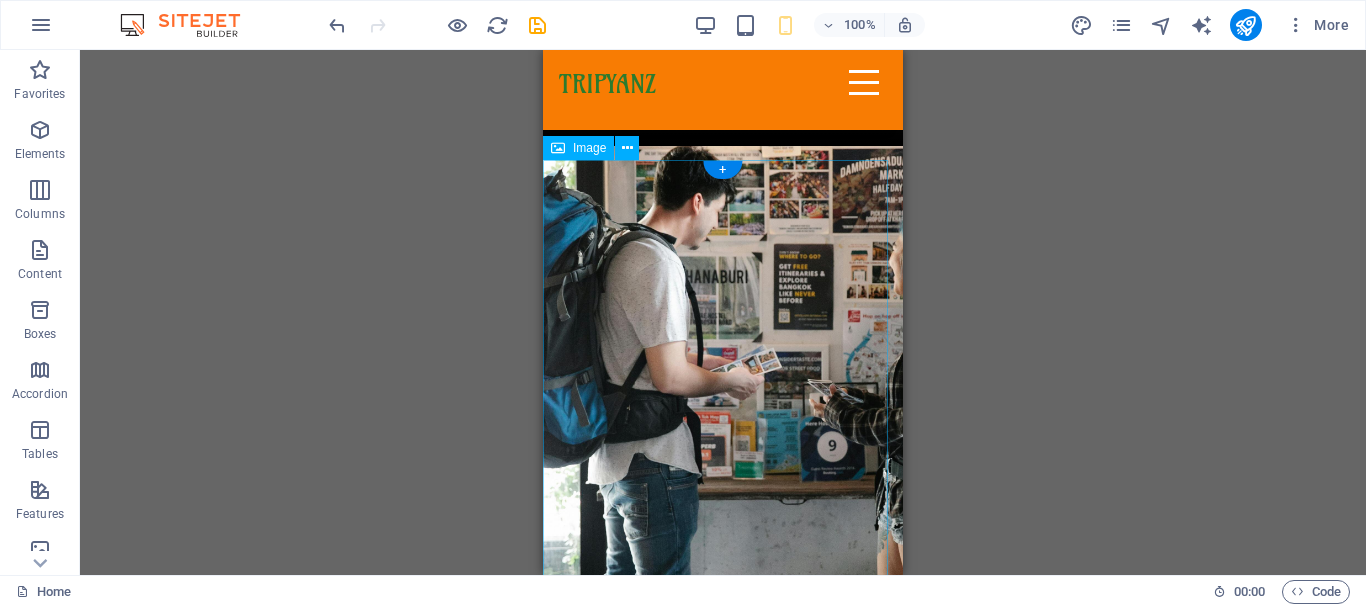 click at bounding box center [723, 386] 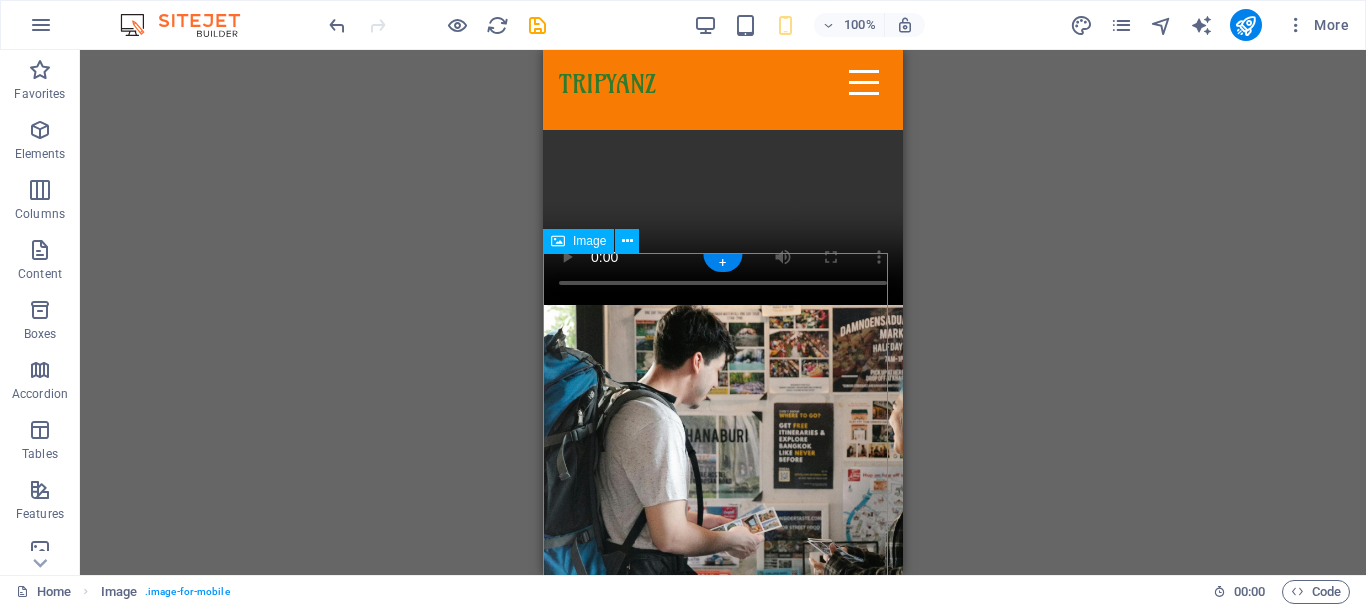 scroll, scrollTop: 0, scrollLeft: 0, axis: both 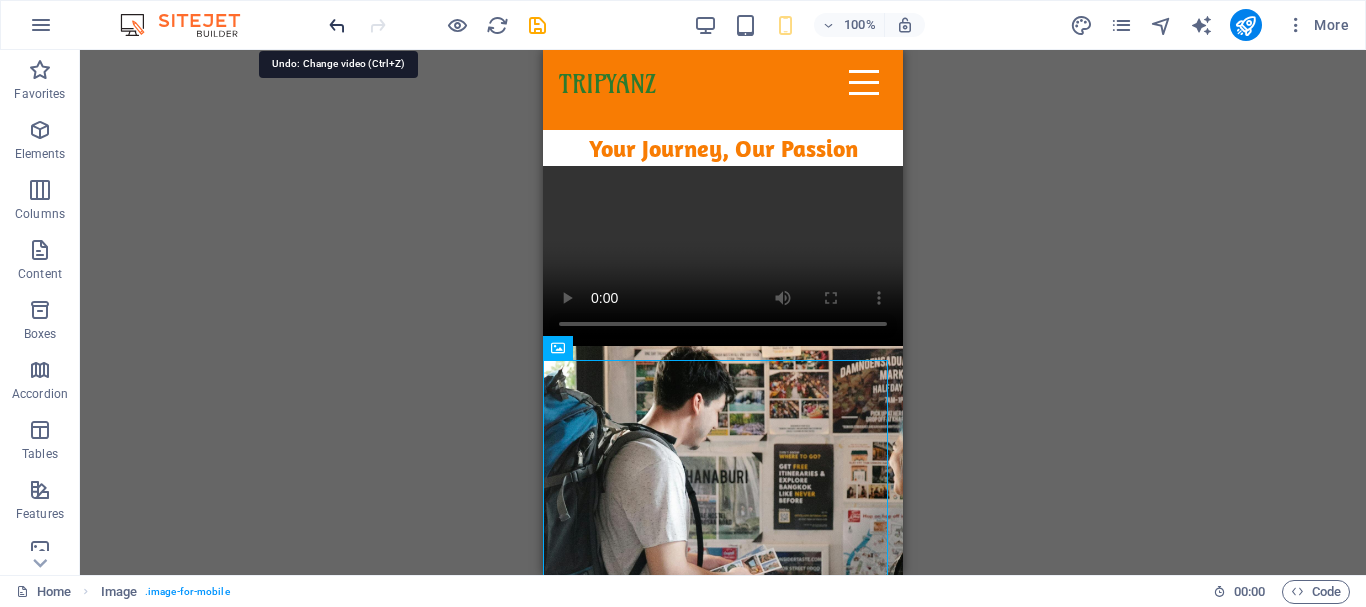 click at bounding box center [337, 25] 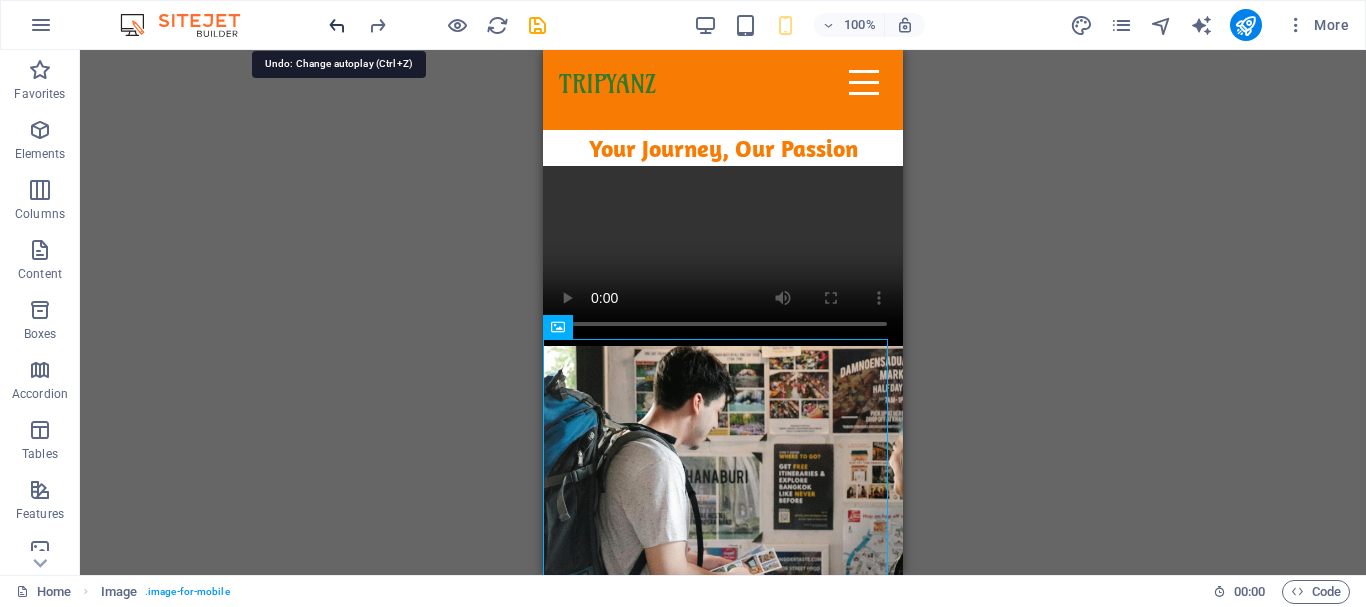 click at bounding box center [337, 25] 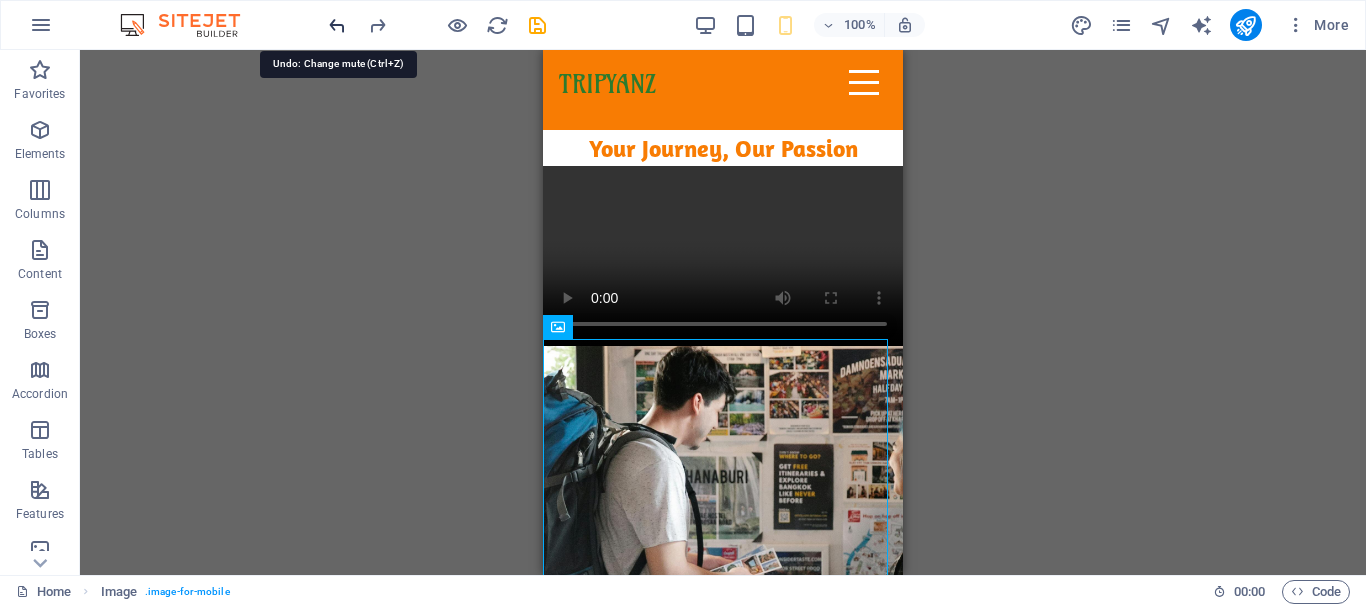 click at bounding box center [337, 25] 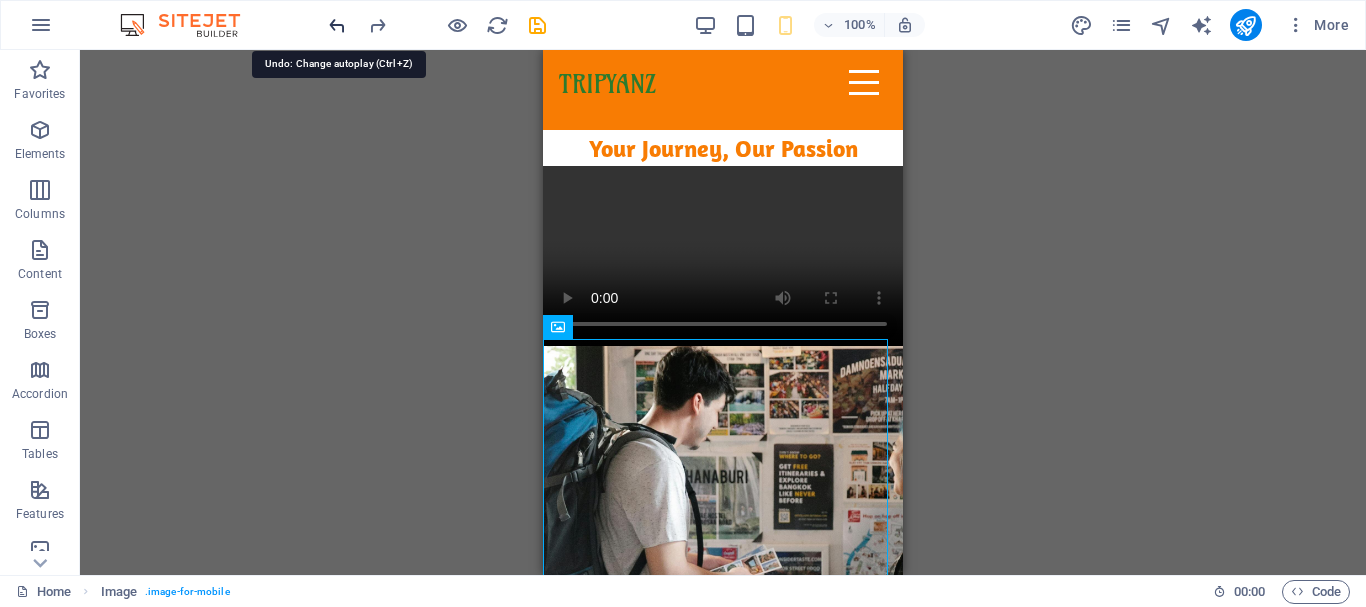 click at bounding box center [337, 25] 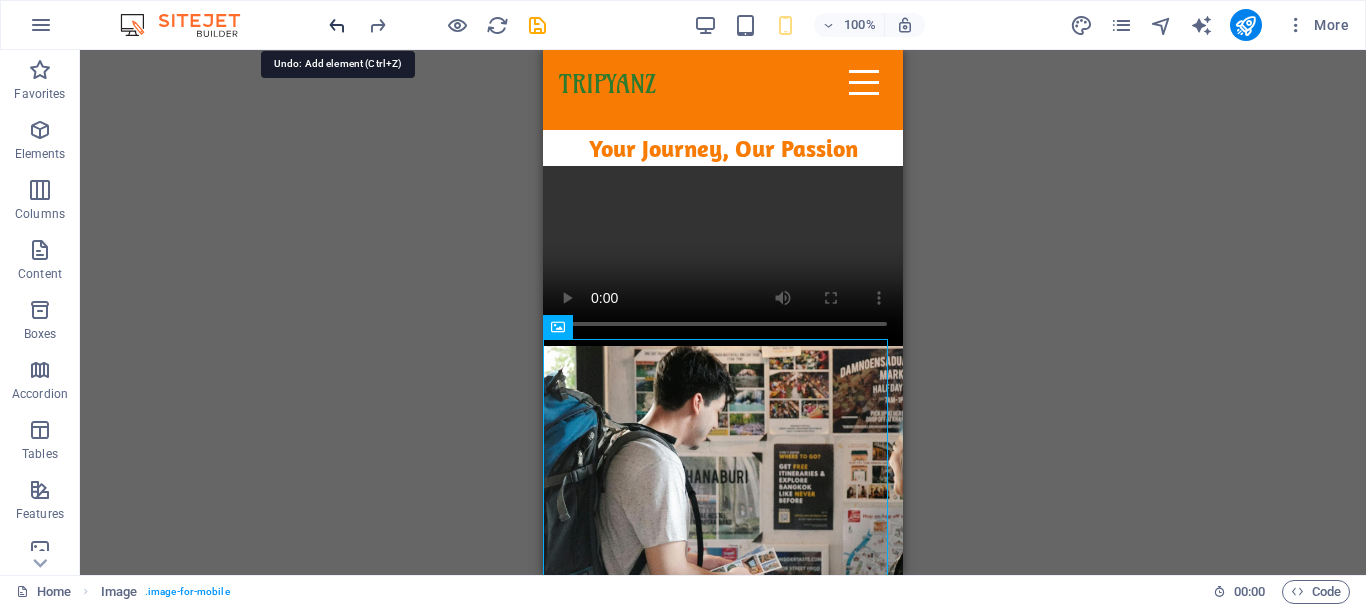 click at bounding box center [337, 25] 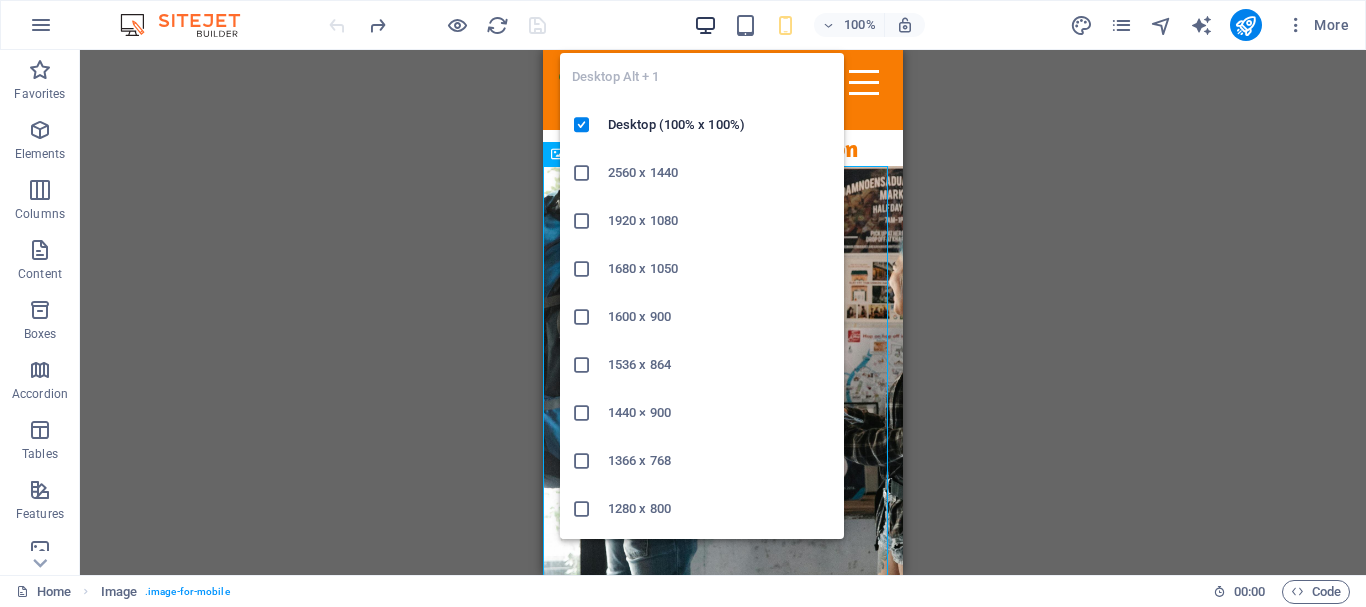 click at bounding box center [705, 25] 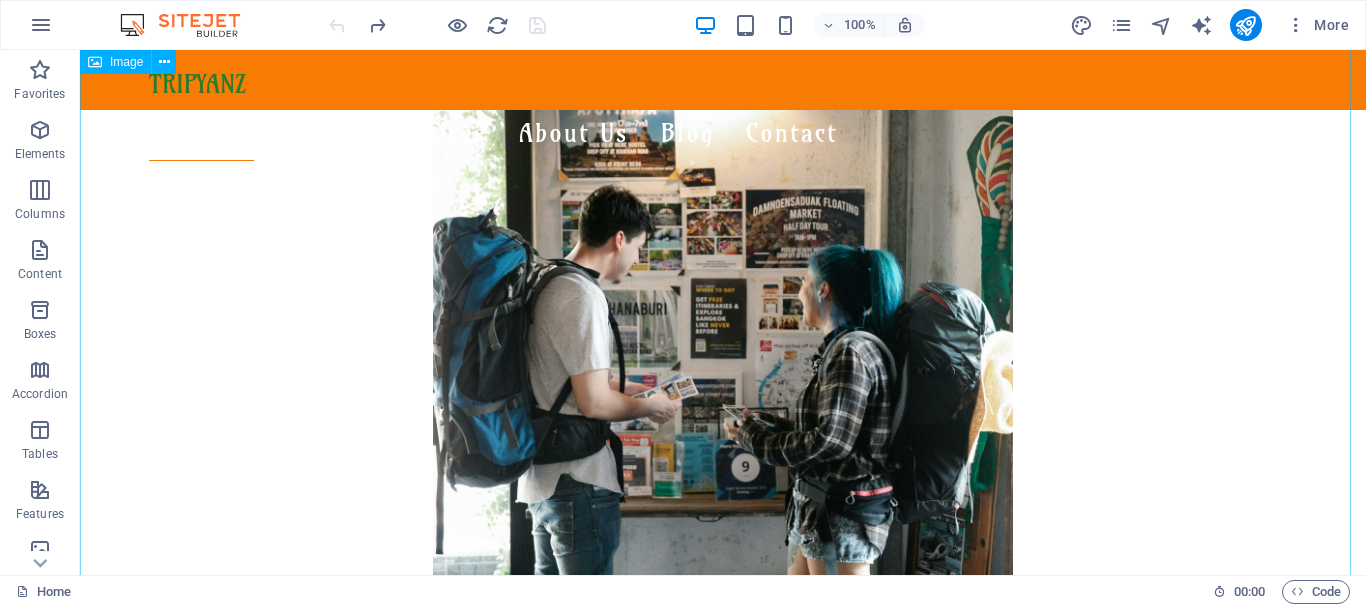 scroll, scrollTop: 0, scrollLeft: 0, axis: both 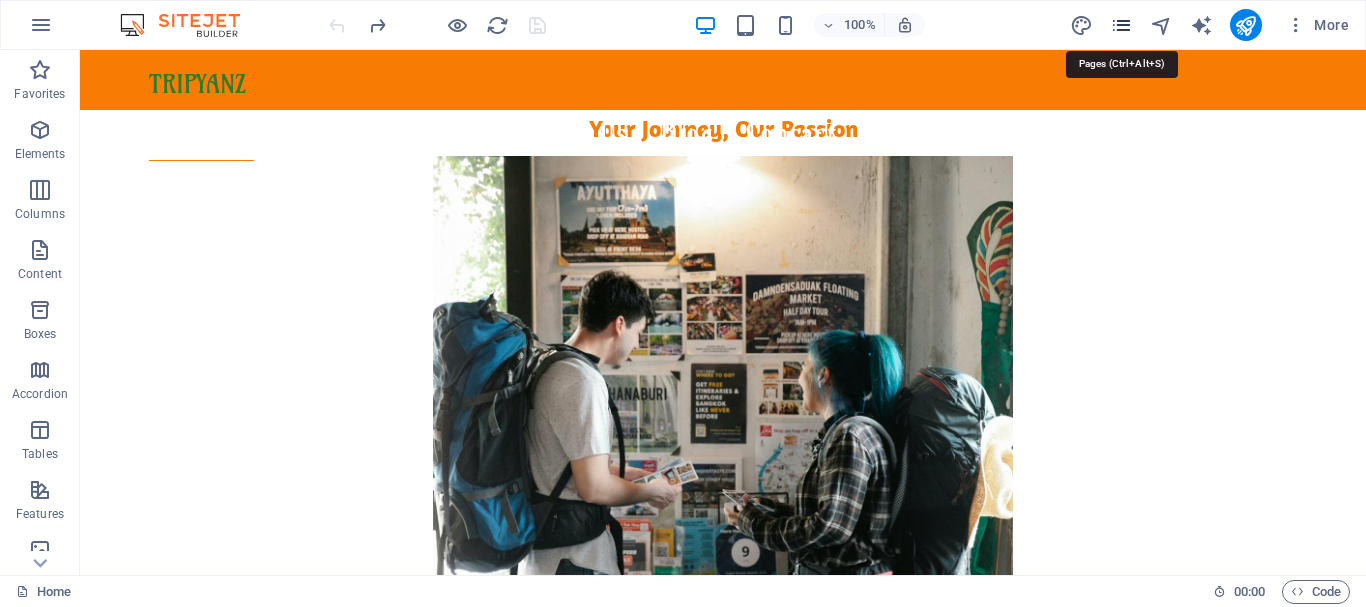 click at bounding box center [1121, 25] 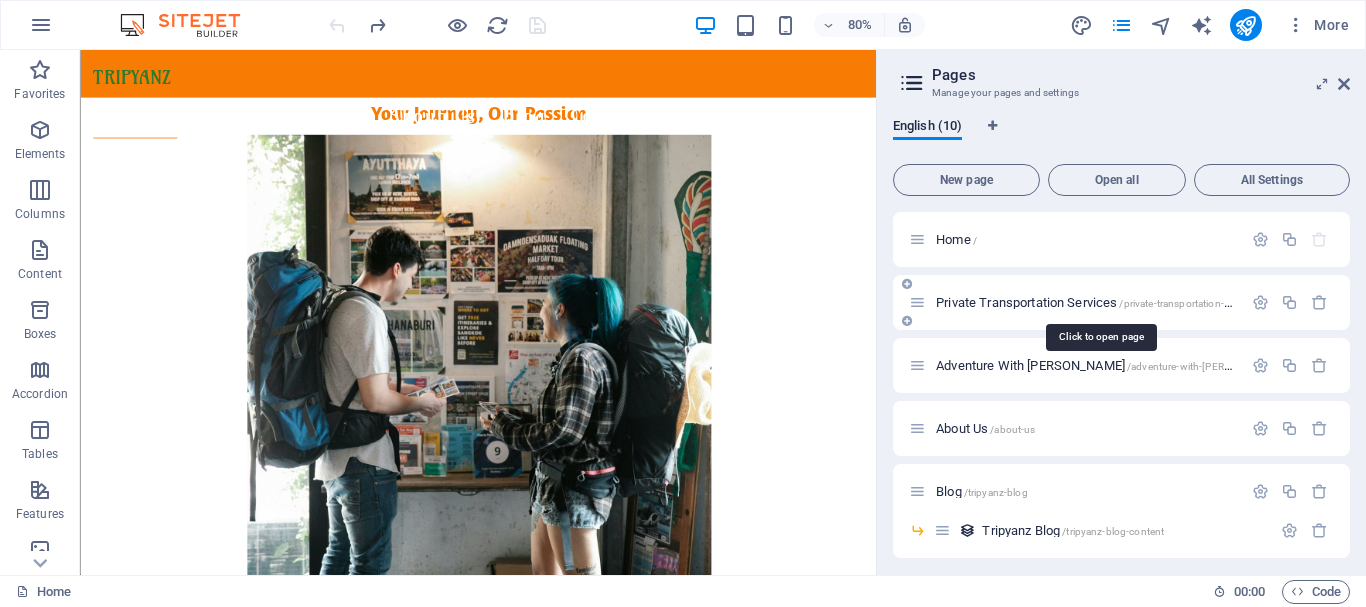 click on "Private Transportation Services /private-transportation-services" at bounding box center (1098, 302) 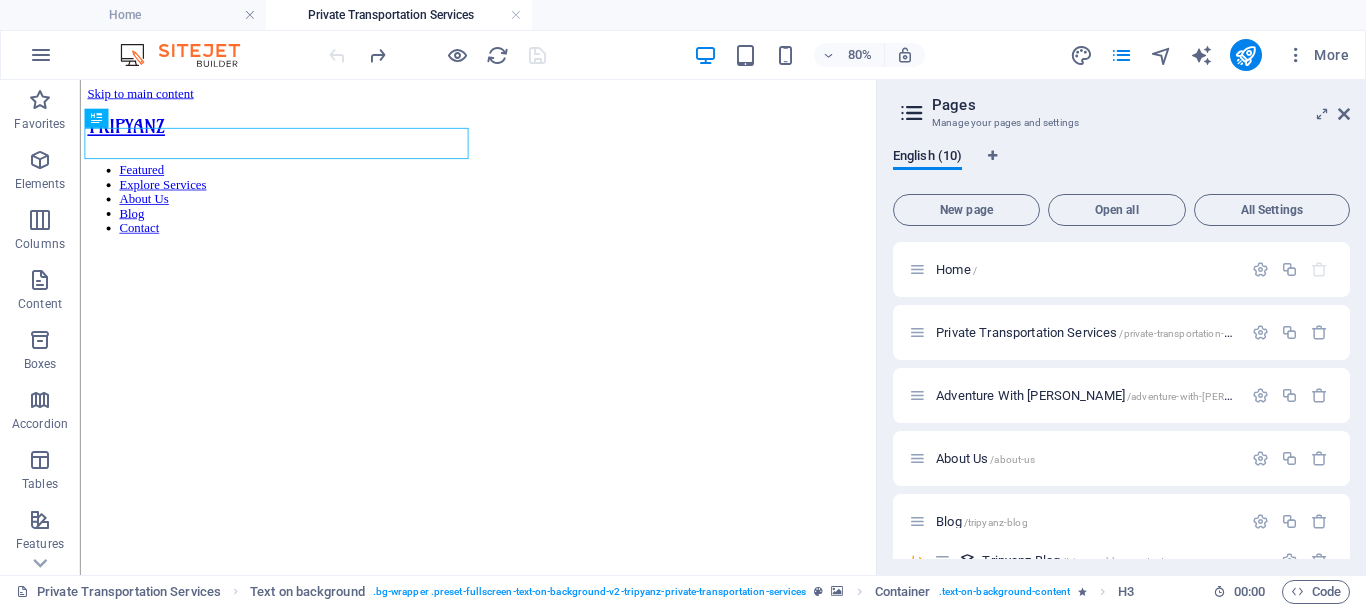 scroll, scrollTop: 0, scrollLeft: 0, axis: both 